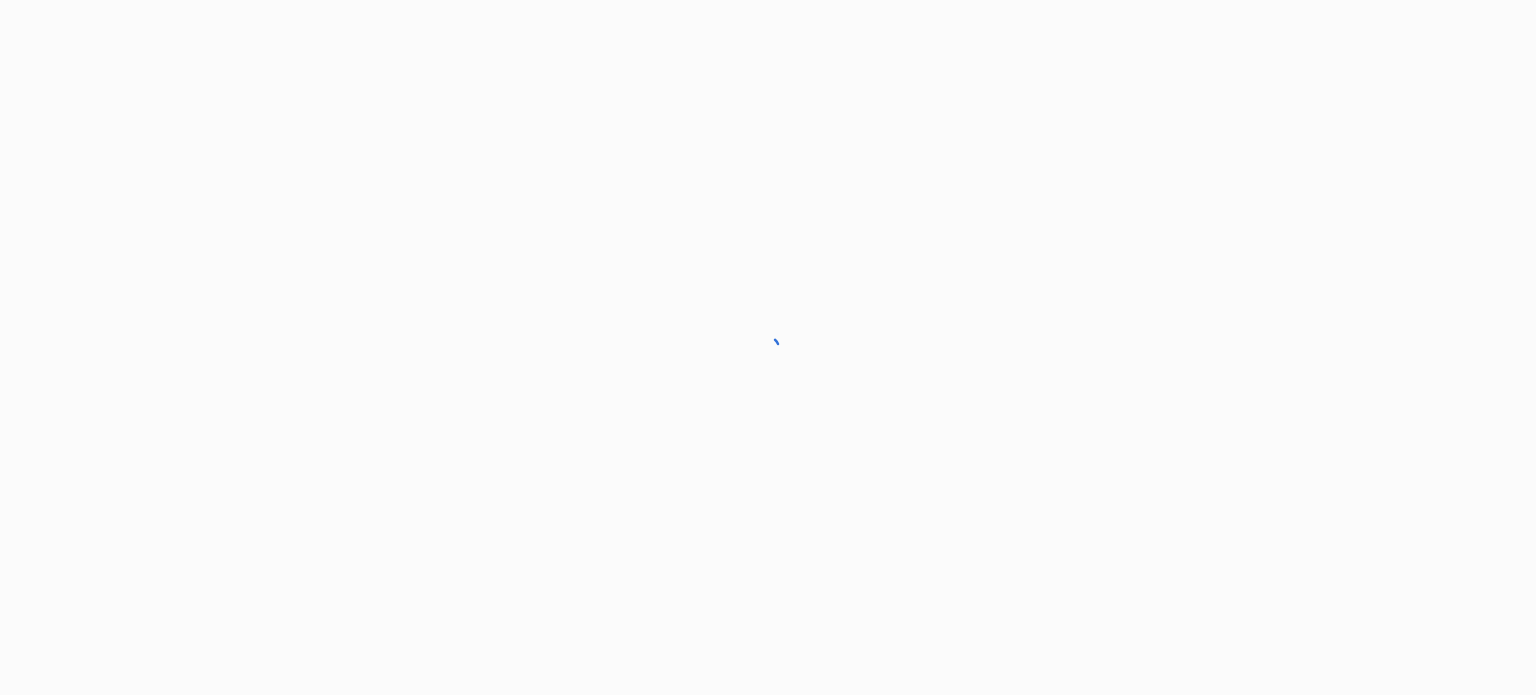 scroll, scrollTop: 0, scrollLeft: 0, axis: both 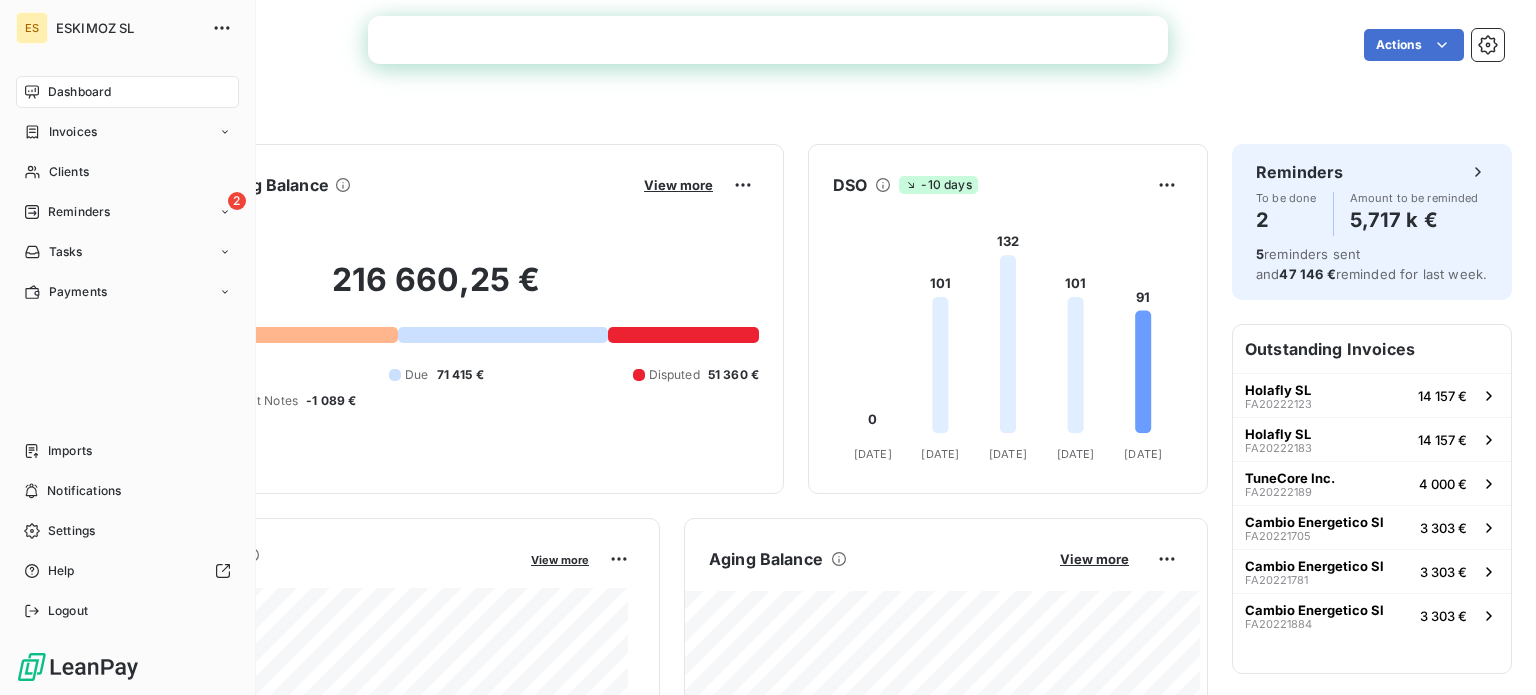 click on "Dashboard" at bounding box center (79, 92) 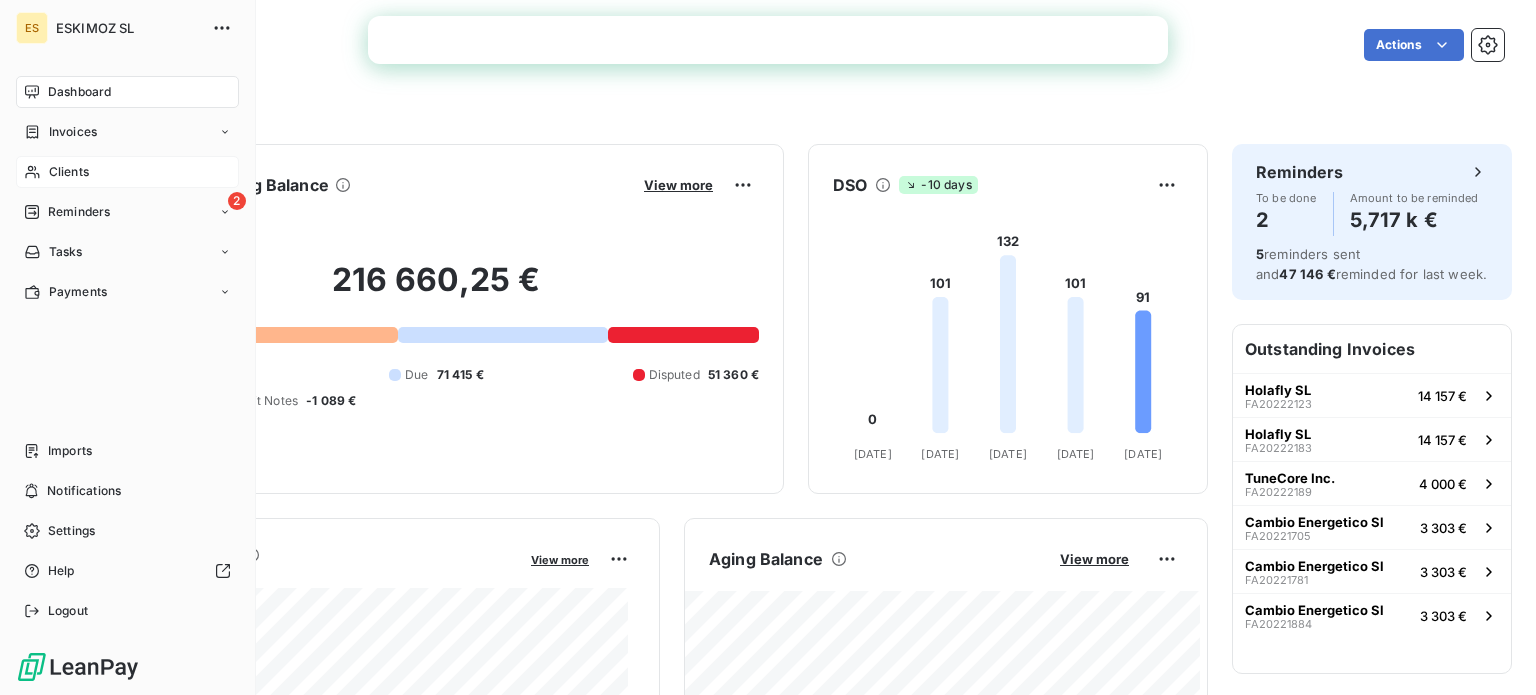 click on "Clients" at bounding box center (69, 172) 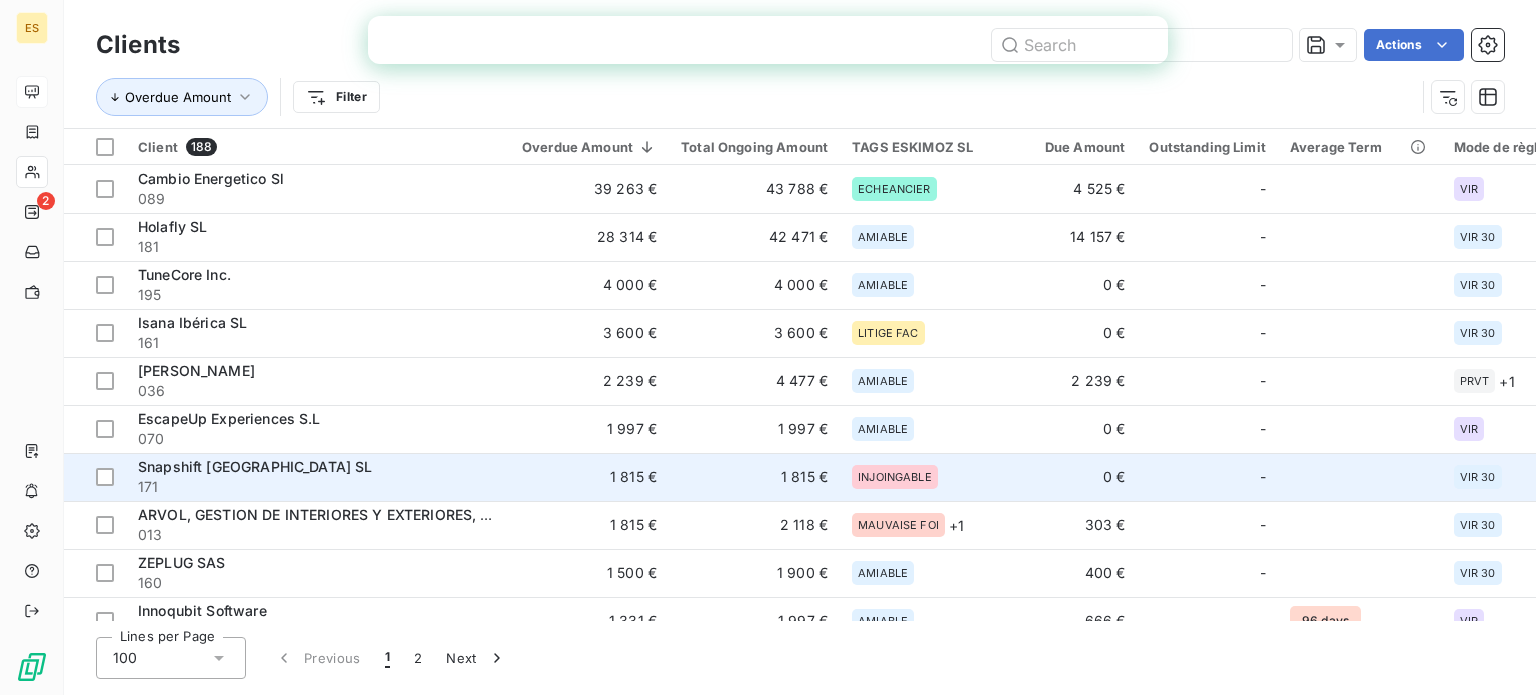scroll, scrollTop: 0, scrollLeft: 0, axis: both 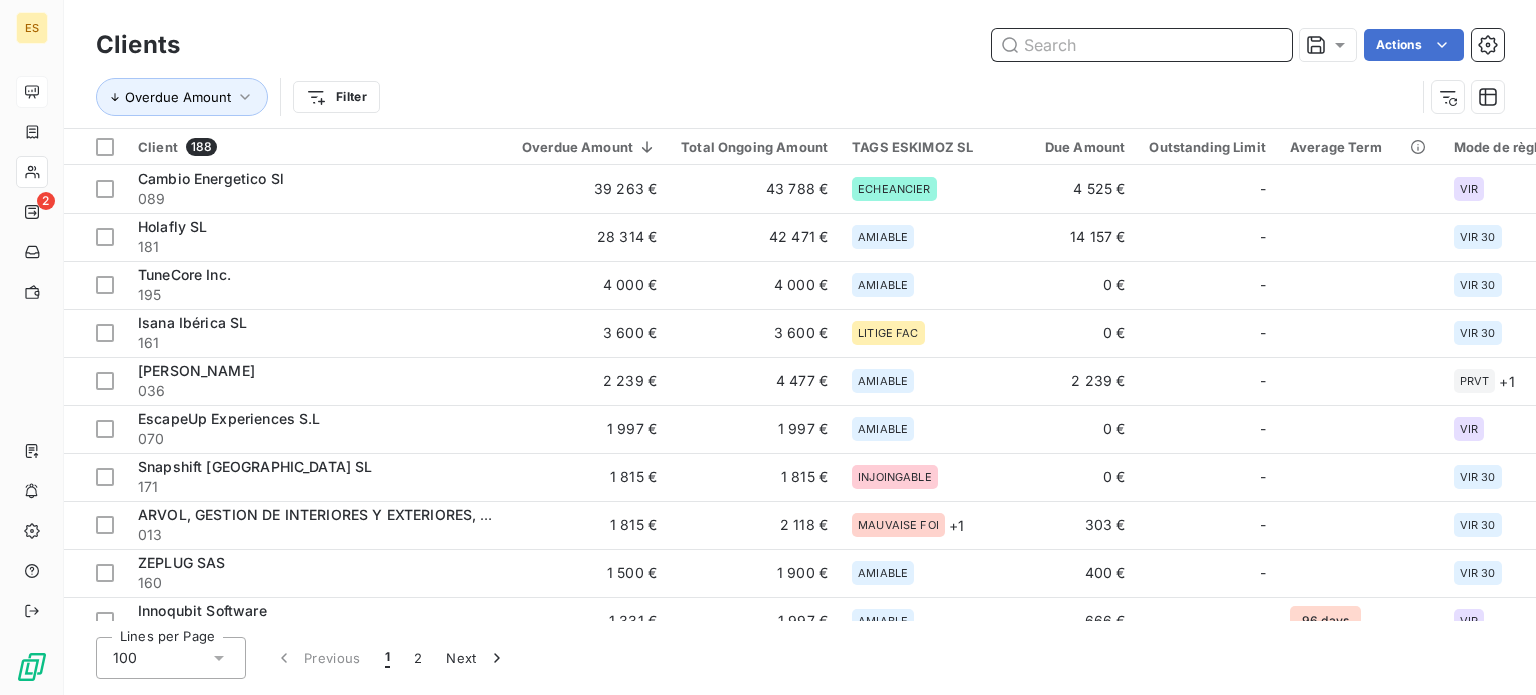 click at bounding box center [1142, 45] 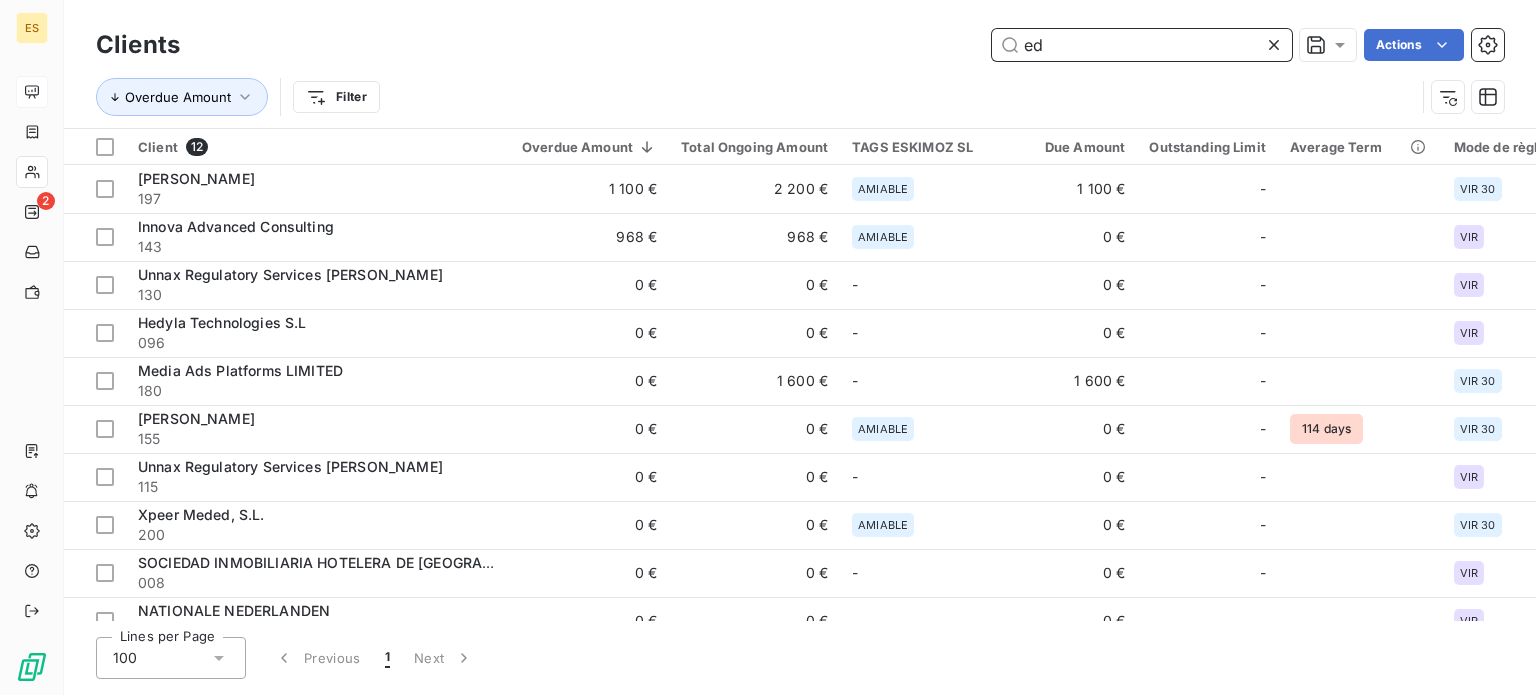 type on "ed" 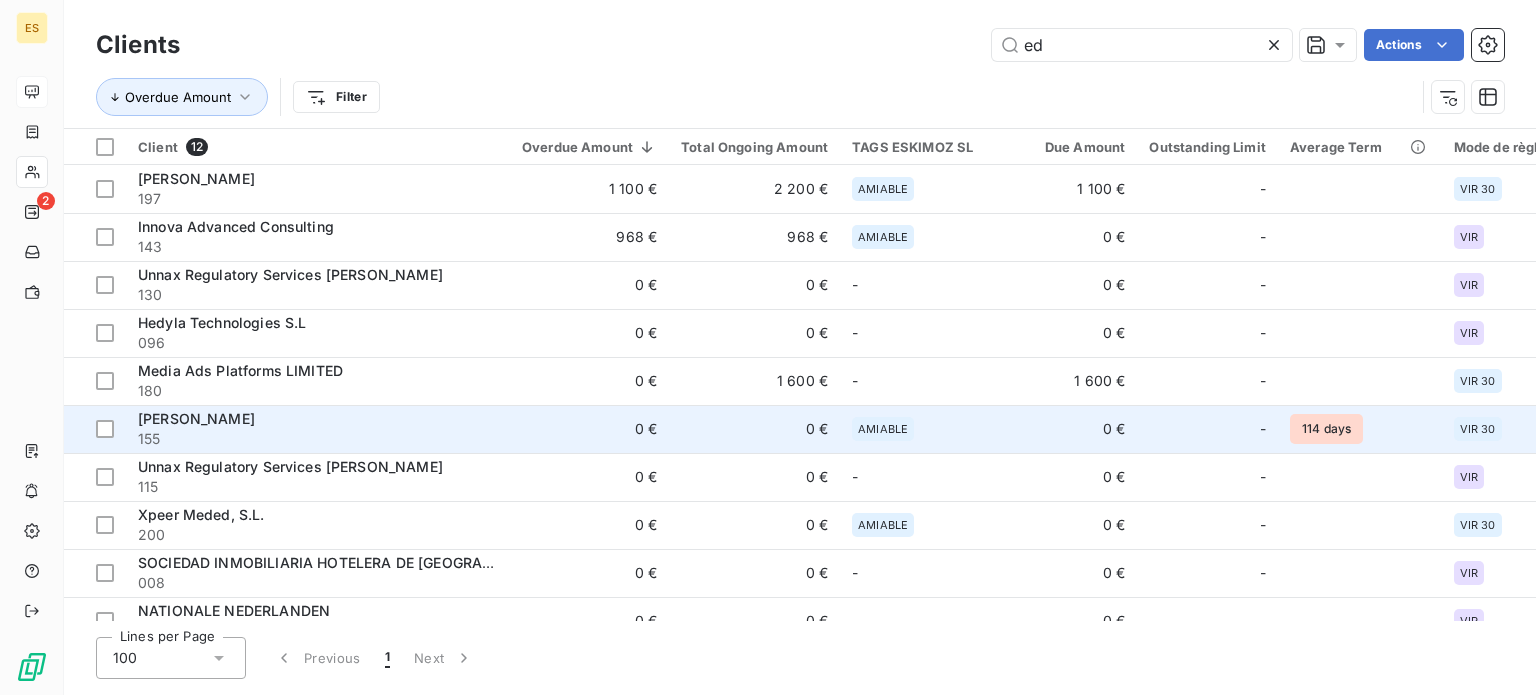 click on "155" at bounding box center (318, 439) 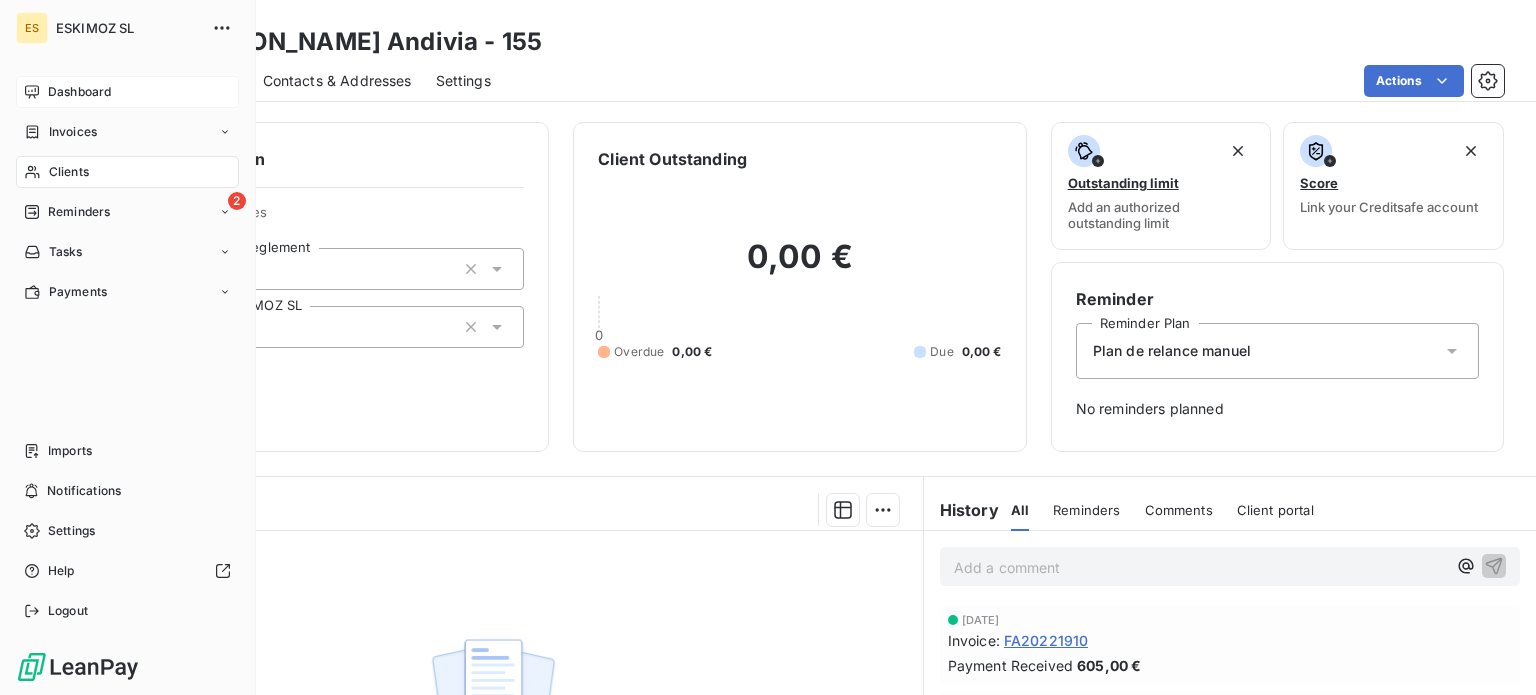 click on "Dashboard" at bounding box center (79, 92) 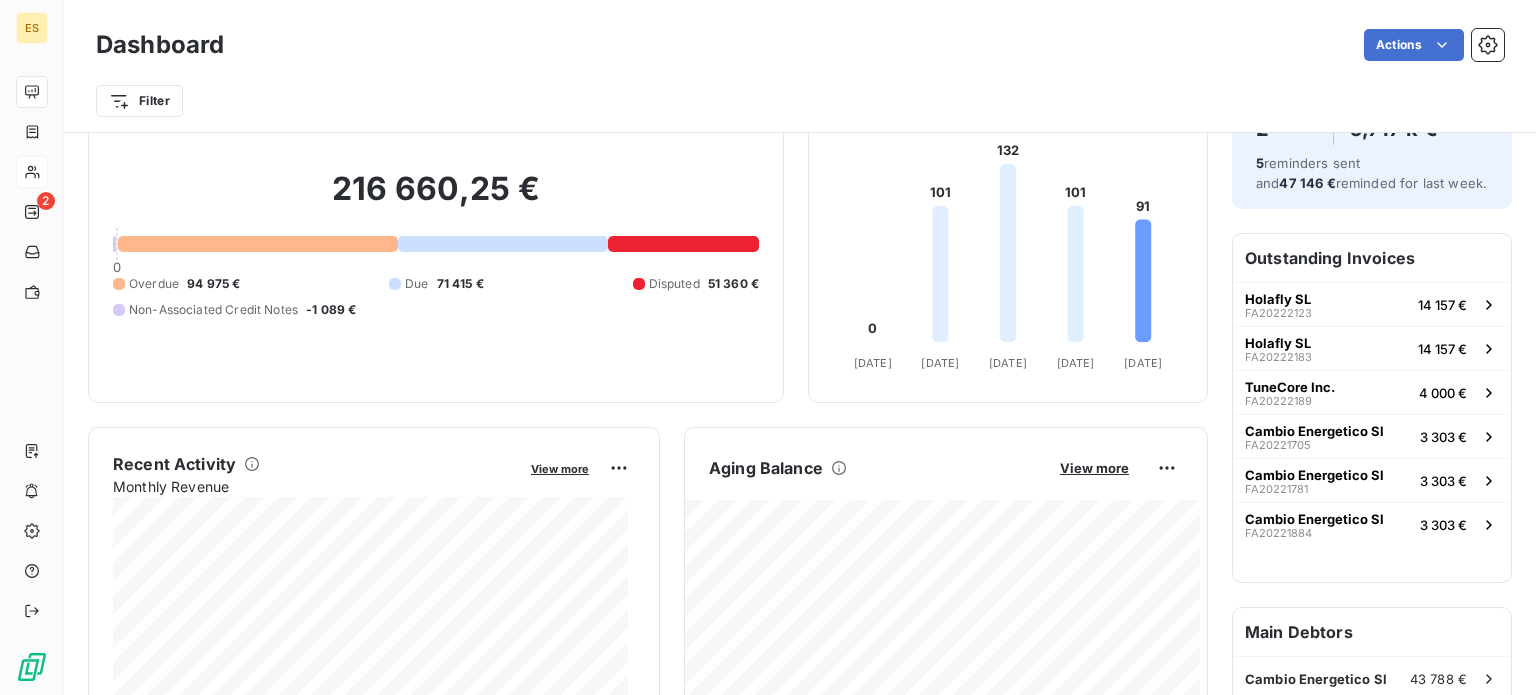 scroll, scrollTop: 0, scrollLeft: 0, axis: both 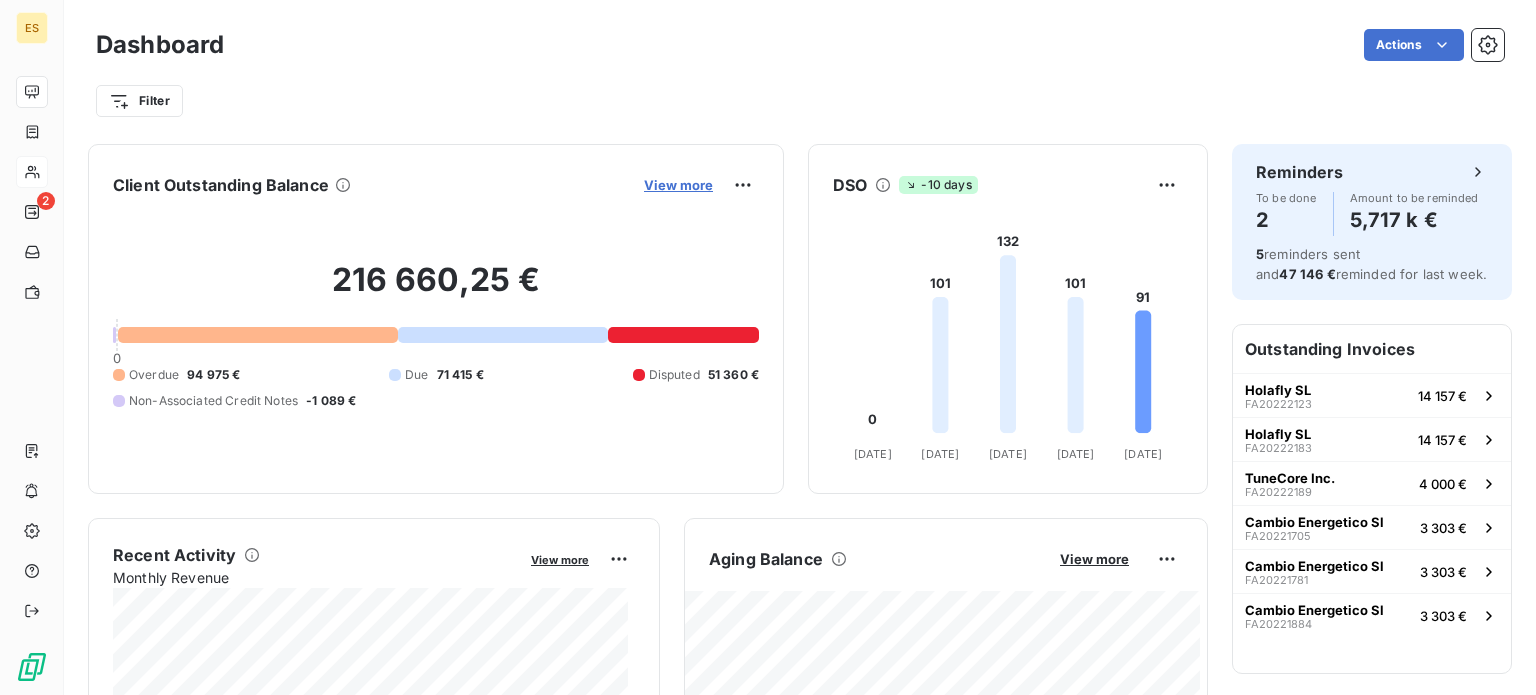 click on "View more" at bounding box center [678, 185] 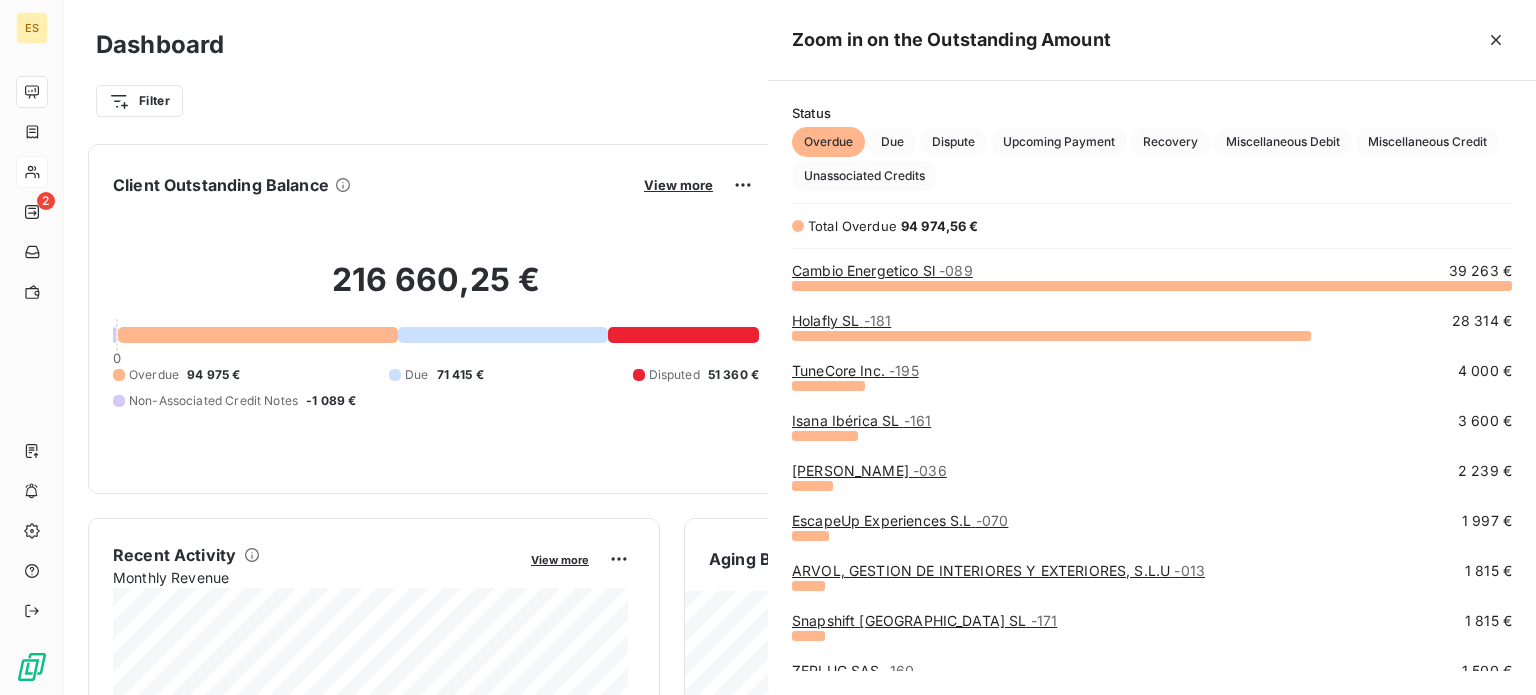 scroll, scrollTop: 16, scrollLeft: 16, axis: both 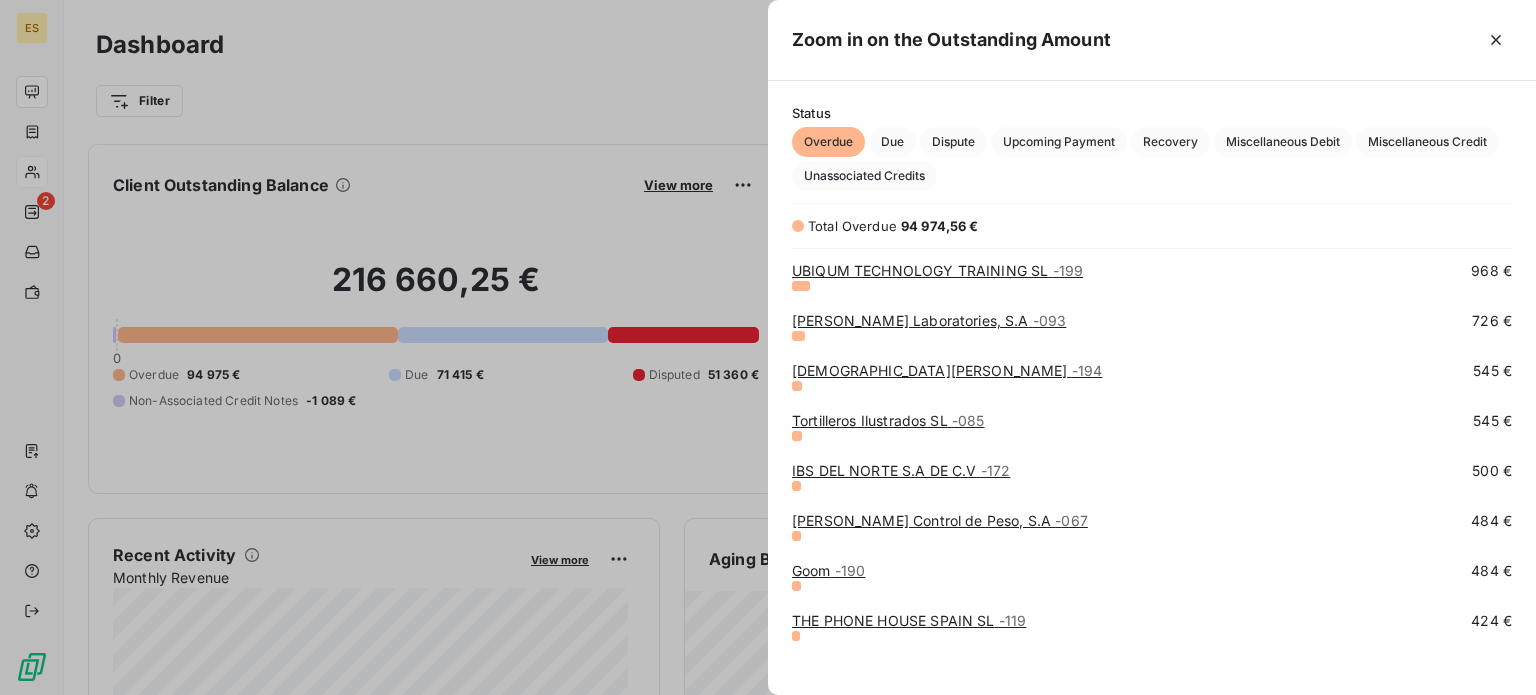 drag, startPoint x: 1497, startPoint y: 37, endPoint x: 1360, endPoint y: 119, distance: 159.66527 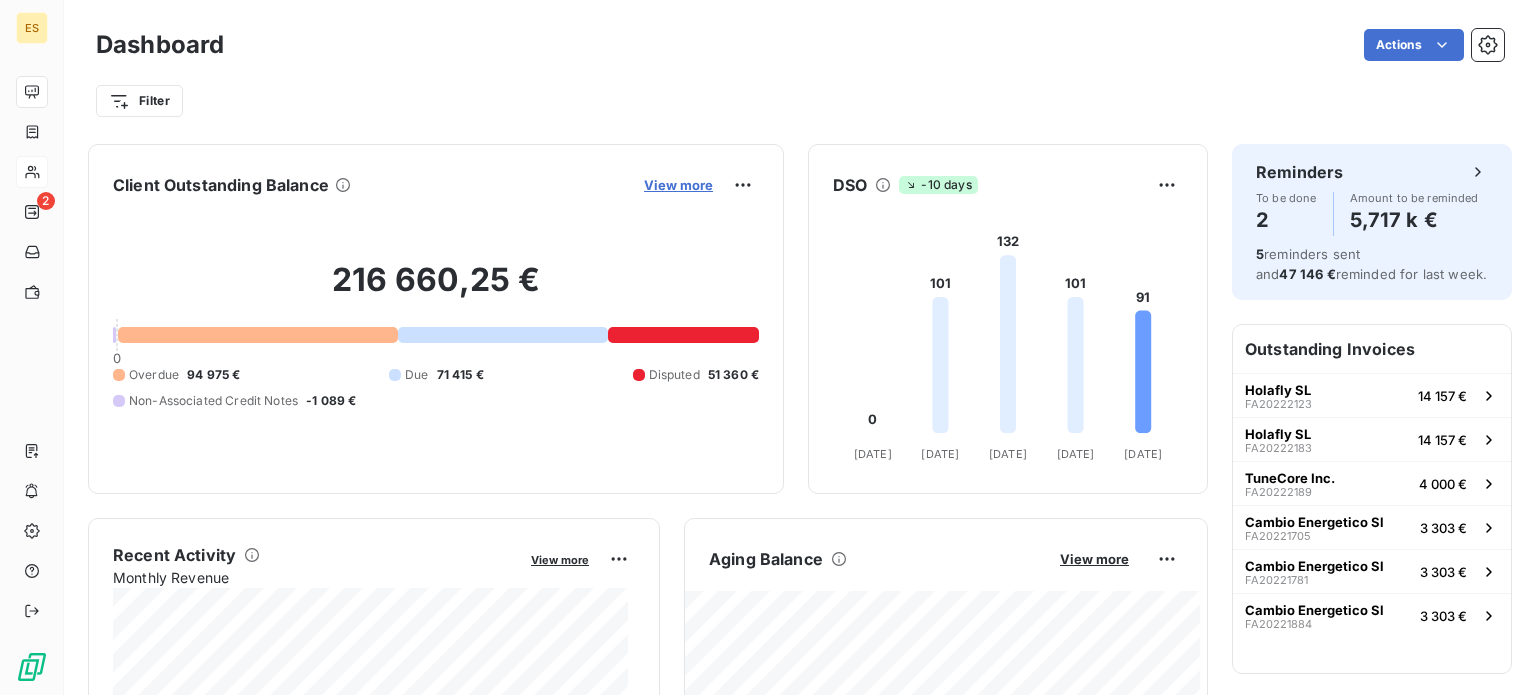click on "View more" at bounding box center (678, 185) 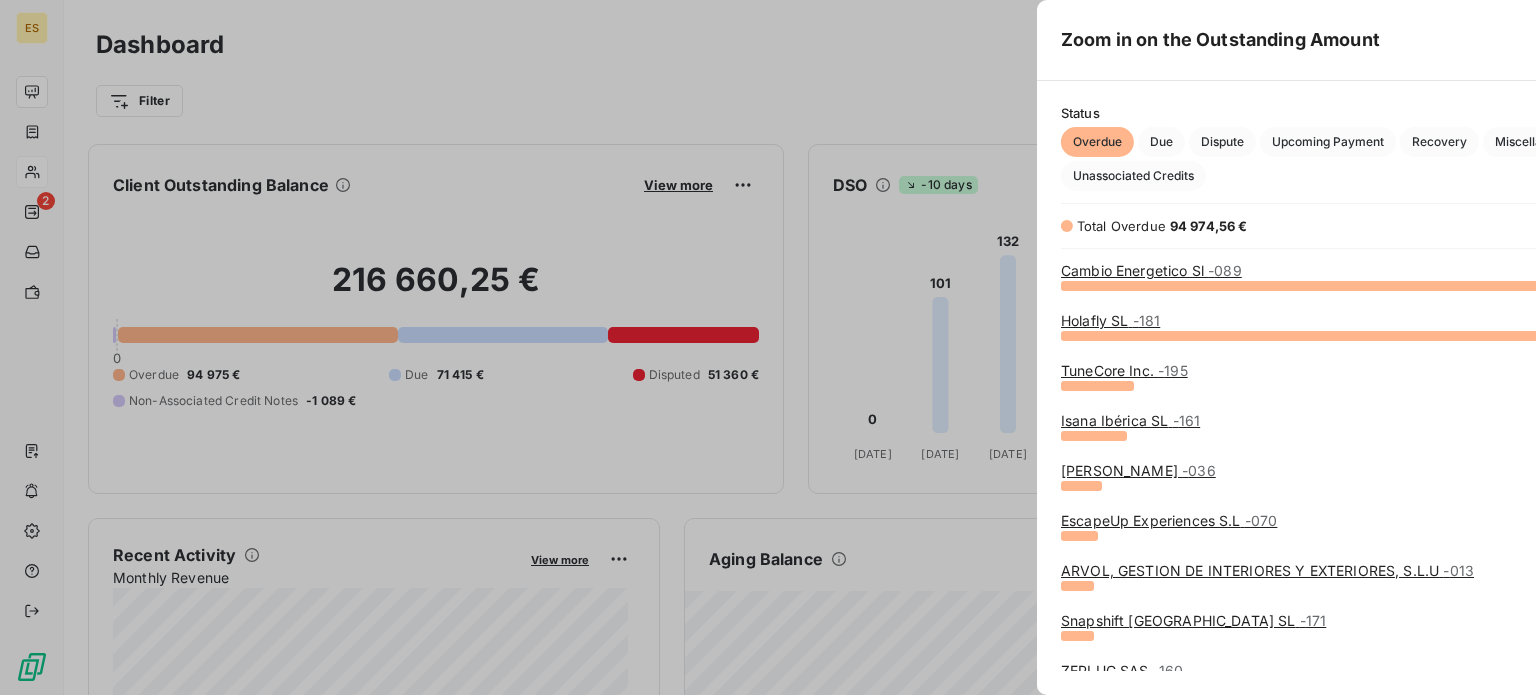 scroll, scrollTop: 16, scrollLeft: 16, axis: both 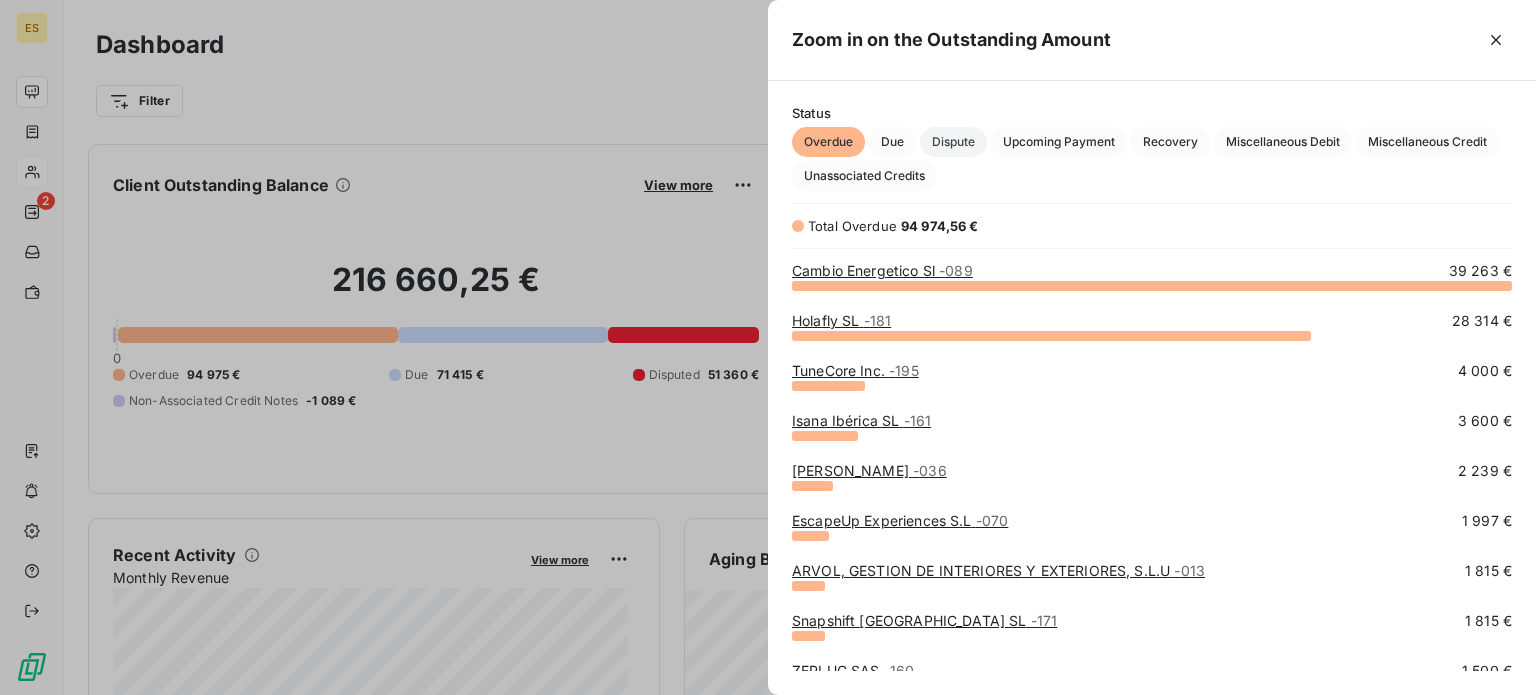 click on "Dispute" at bounding box center (953, 142) 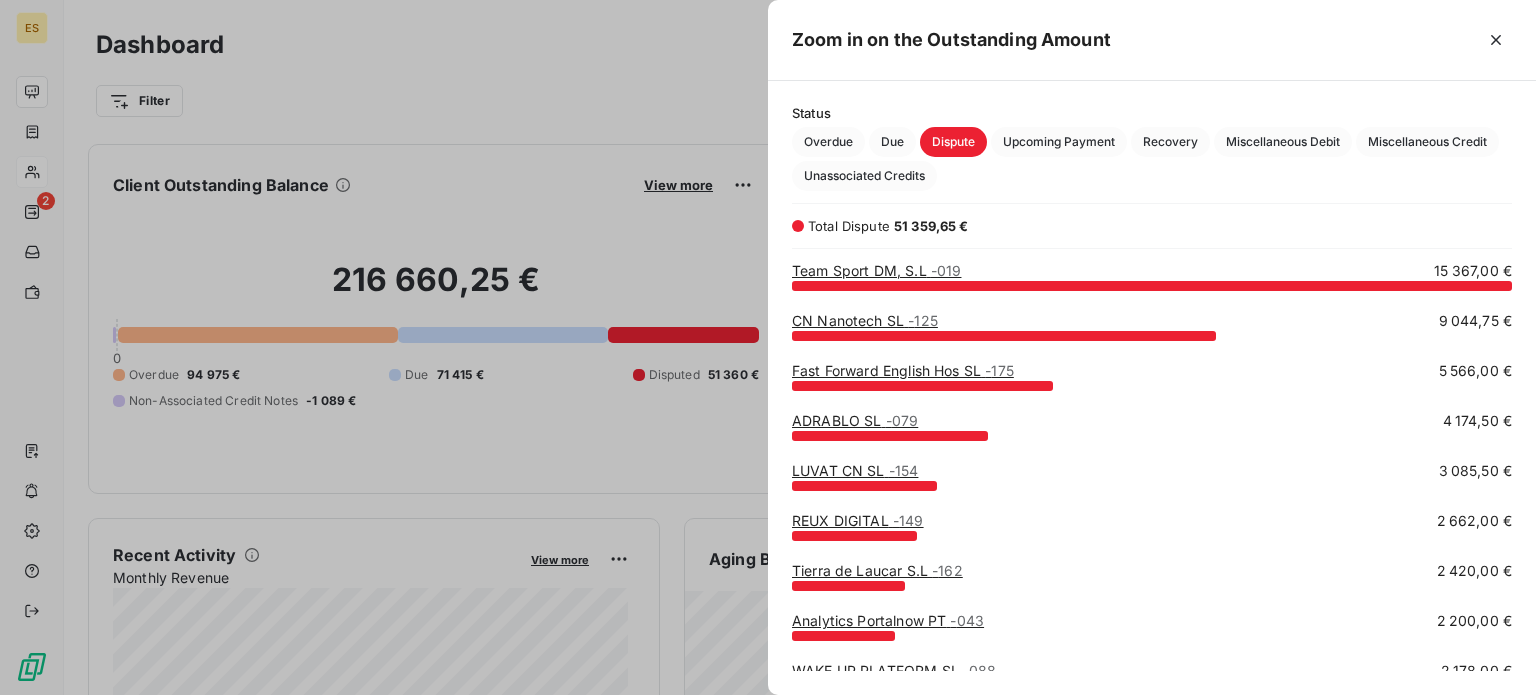 scroll, scrollTop: 16, scrollLeft: 16, axis: both 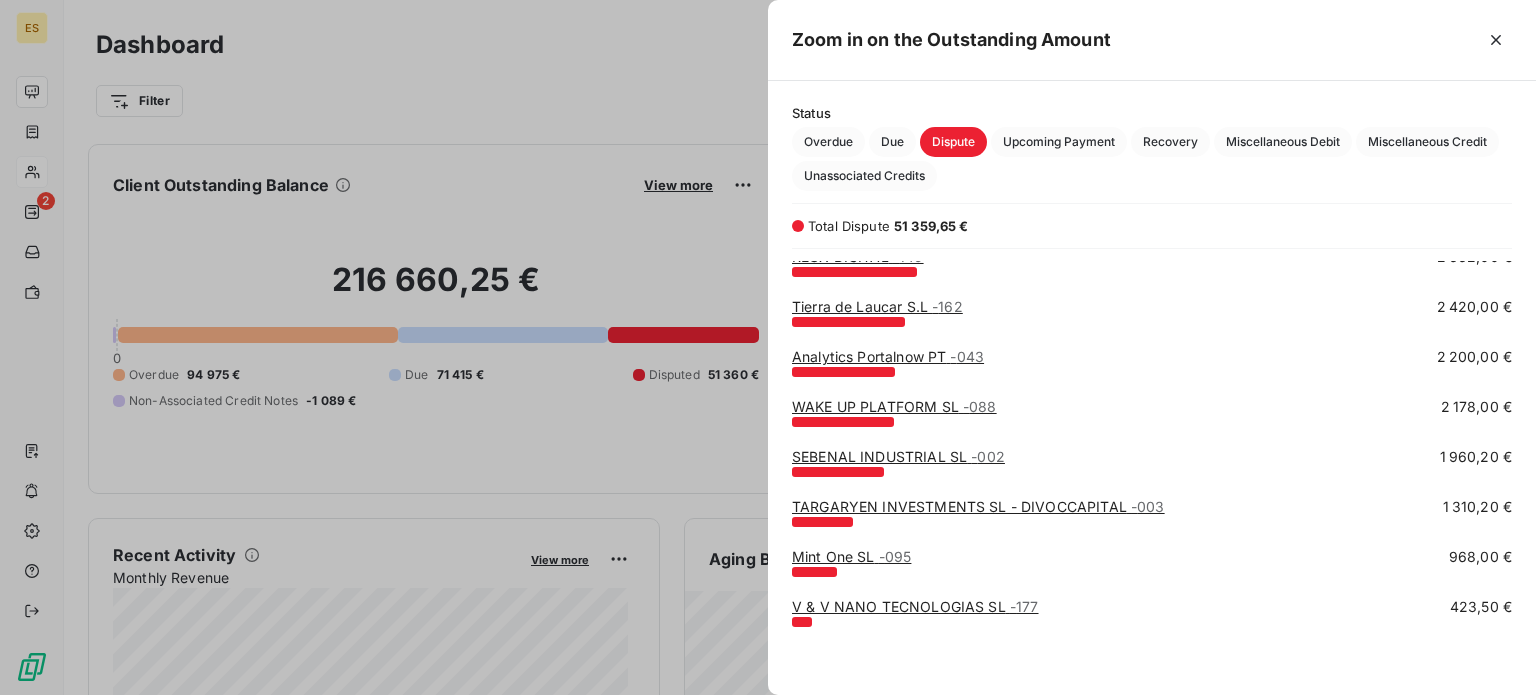 click at bounding box center (768, 347) 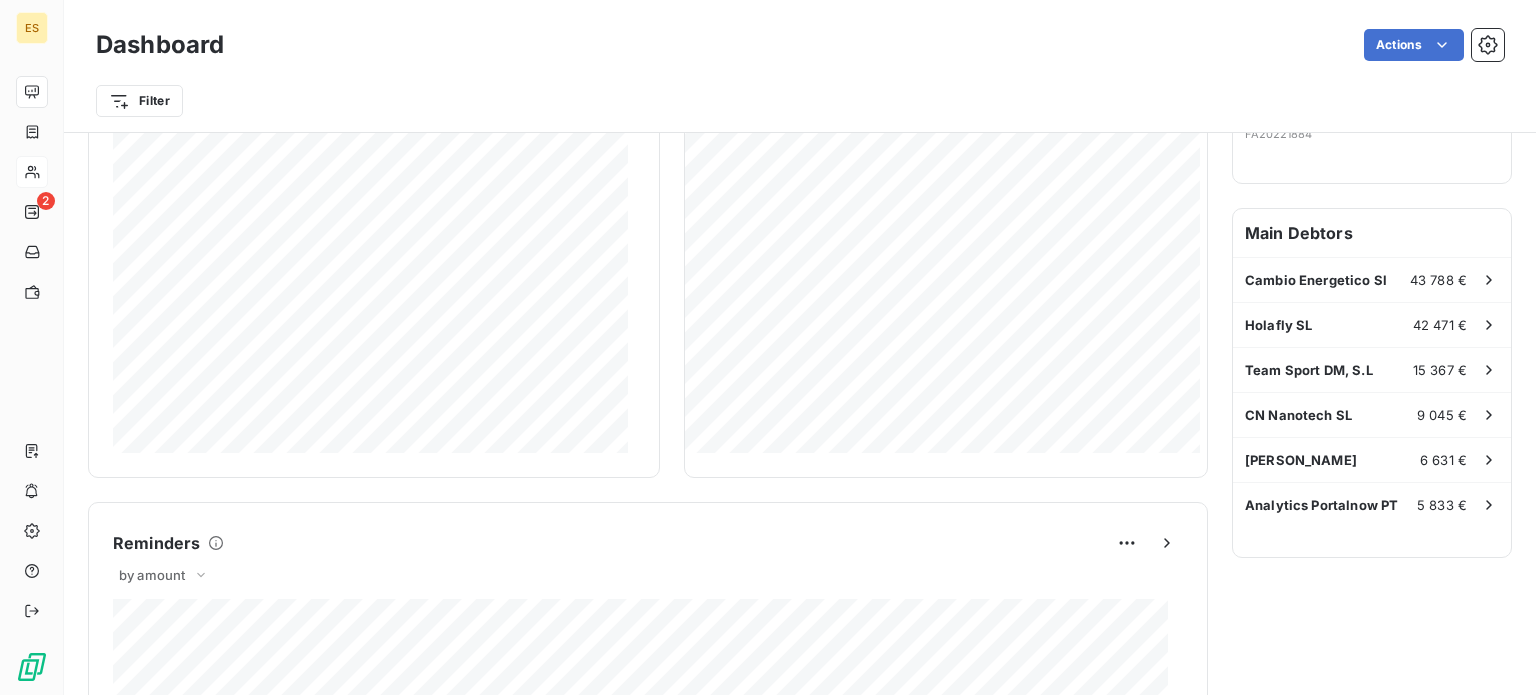 scroll, scrollTop: 253, scrollLeft: 0, axis: vertical 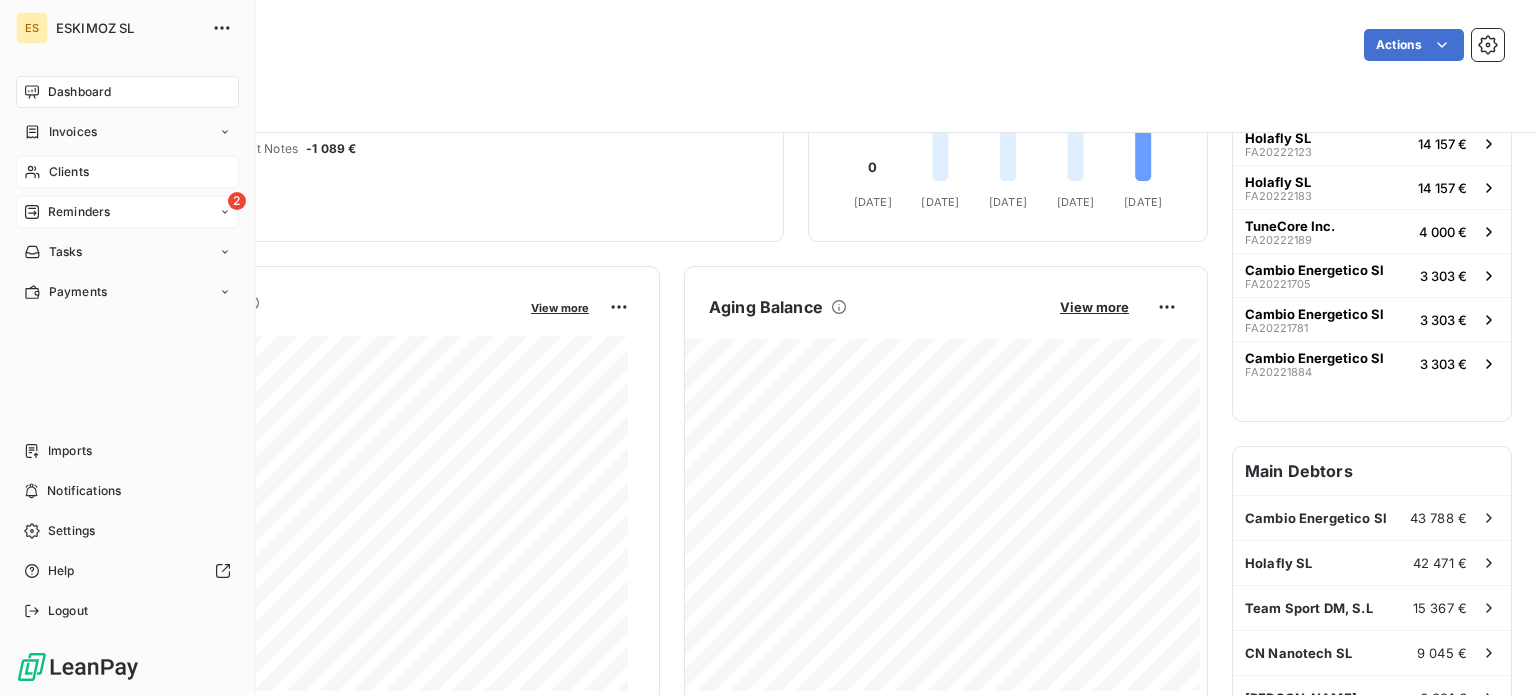 click on "Reminders" at bounding box center (79, 212) 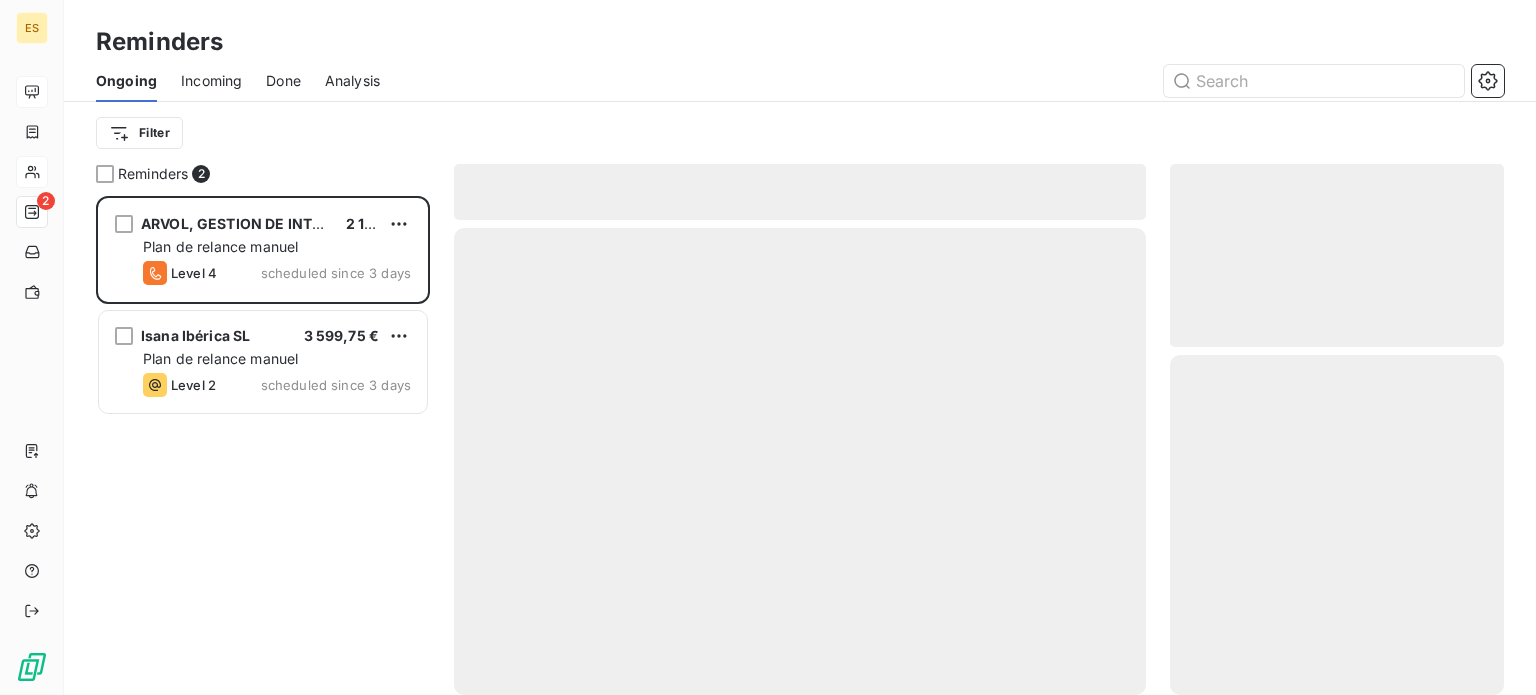 scroll, scrollTop: 16, scrollLeft: 16, axis: both 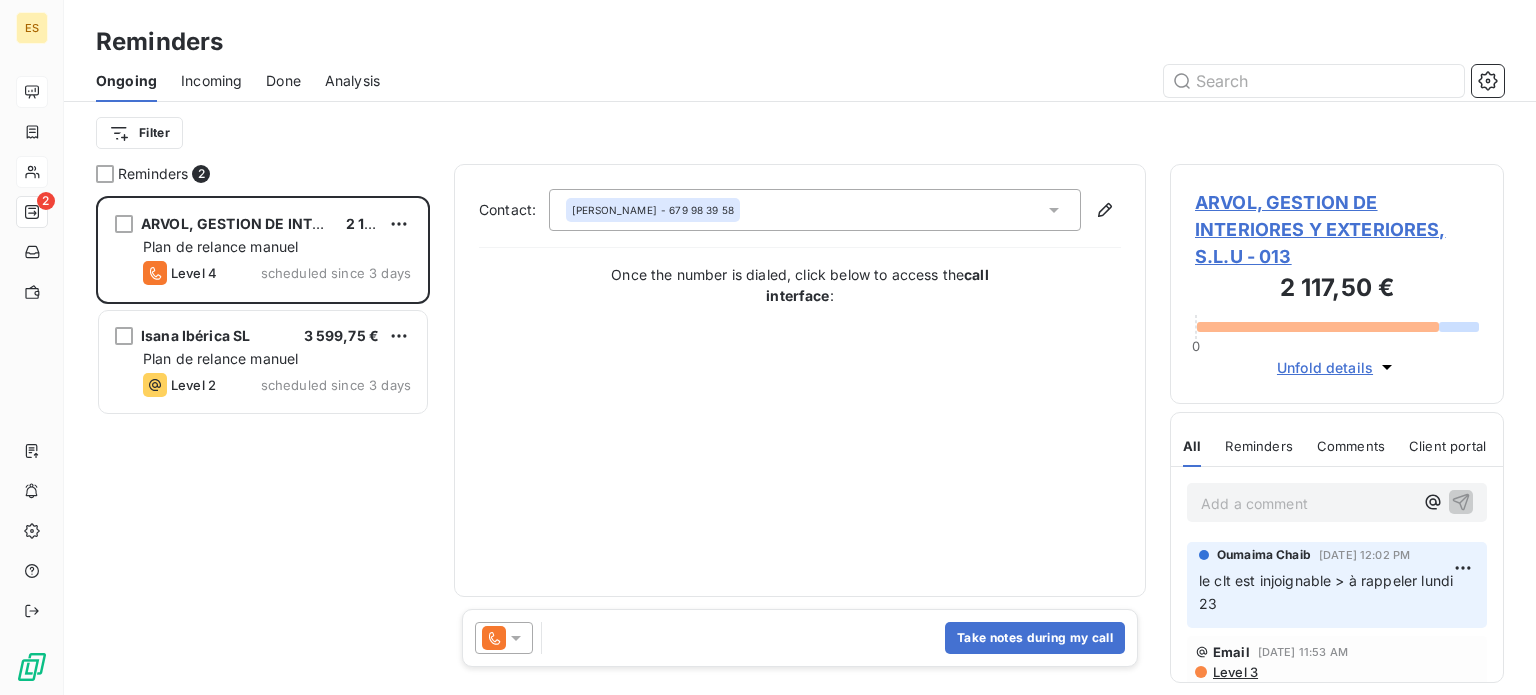 click on "Incoming" at bounding box center (211, 81) 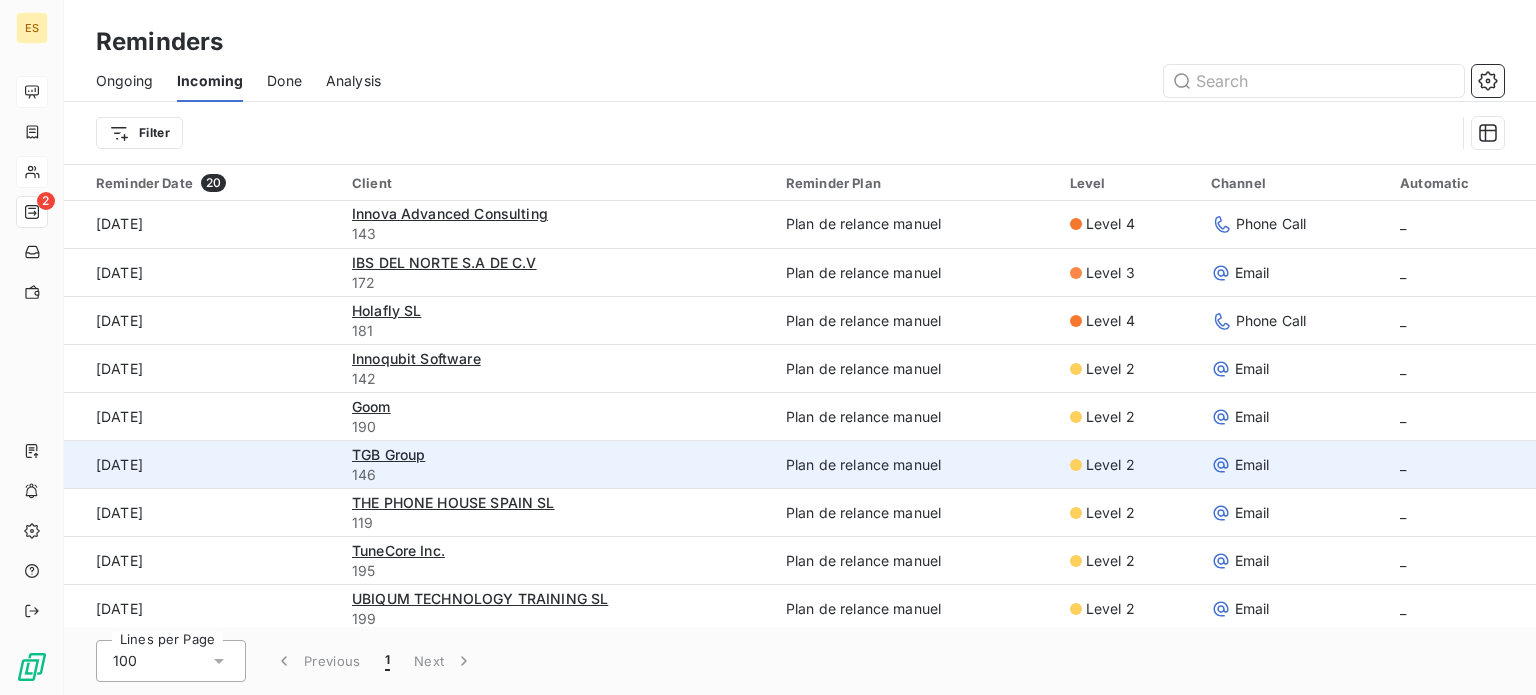 scroll, scrollTop: 0, scrollLeft: 0, axis: both 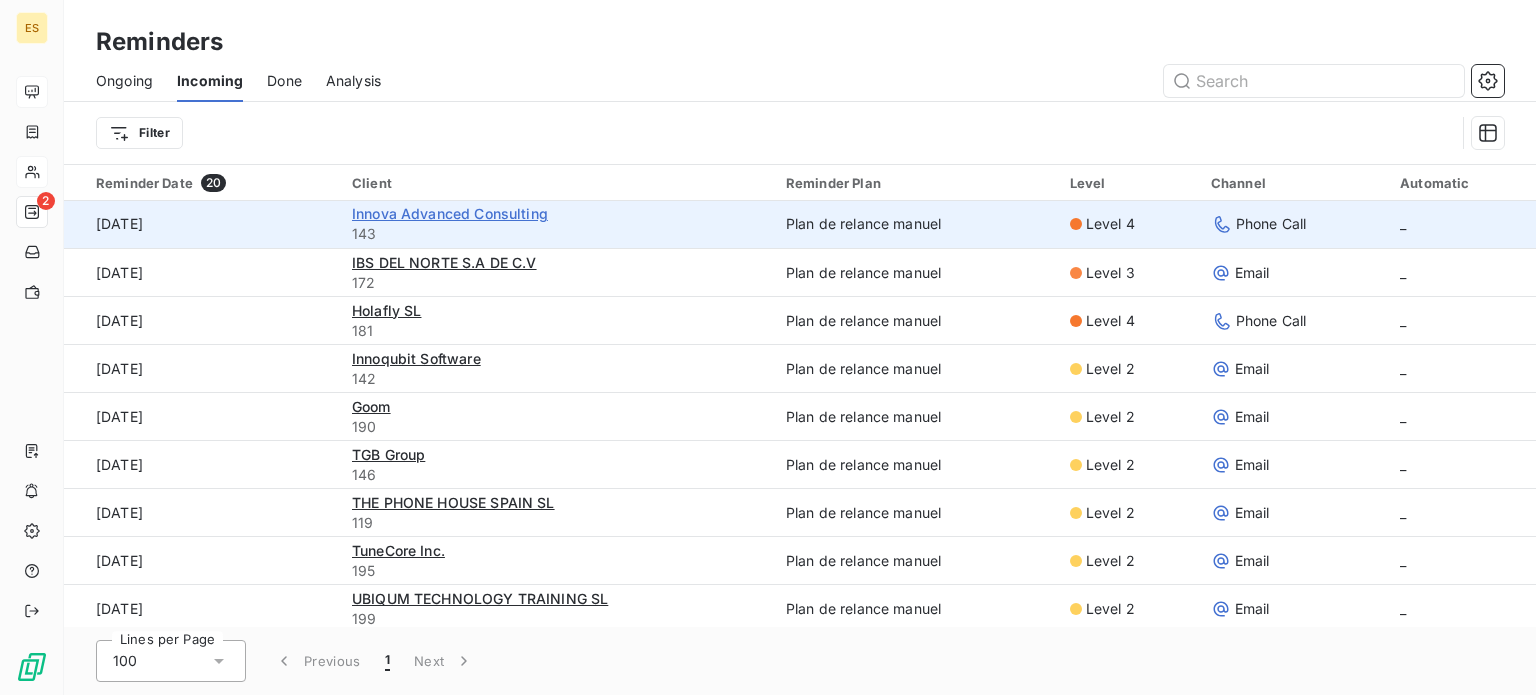 click on "Innova Advanced Consulting" at bounding box center [450, 213] 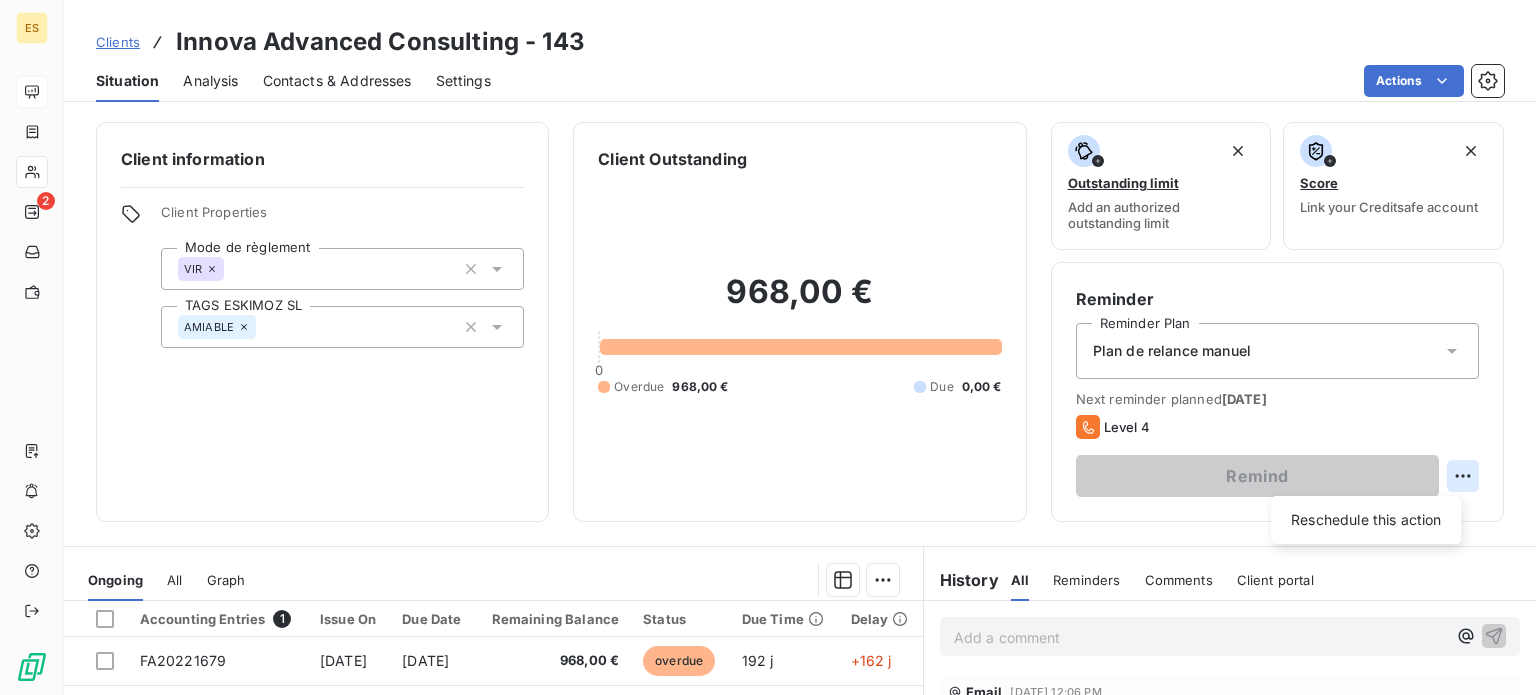 click on "ES 2 Clients Innova Advanced Consulting - 143 Situation Analysis Contacts & Addresses Settings Actions Client information Client Properties Mode de règlement VIR TAGS ESKIMOZ SL AMIABLE Client Outstanding   968,00 € 0 Overdue 968,00 € Due 0,00 €     Outstanding limit Add an authorized outstanding limit Score Link your Creditsafe account Reminder Reminder Plan Plan de relance [PERSON_NAME] Next reminder planned  [DATE] Level 4 Remind Reschedule this action Ongoing All Graph Accounting Entries 1 Issue On Due Date Remaining Balance Status Due Time   Delay   FA20221679 [DATE] [DATE] 968,00 € overdue 192 j +162 j Lines per Page 25 Previous 1 Next History All Reminders Comments Client portal All Reminders Comments Client portal Add a comment ﻿ Email [DATE] 12:06 PM Level 3 Email [DATE] 09:33 AM Level 2 Email [DATE] 09:46 AM Level 1 [DATE] Invoice  : FA20221667 Payment Received 665,50 € [DATE] Invoice  : FA20221605 Payment Received Invoice  :" at bounding box center (768, 347) 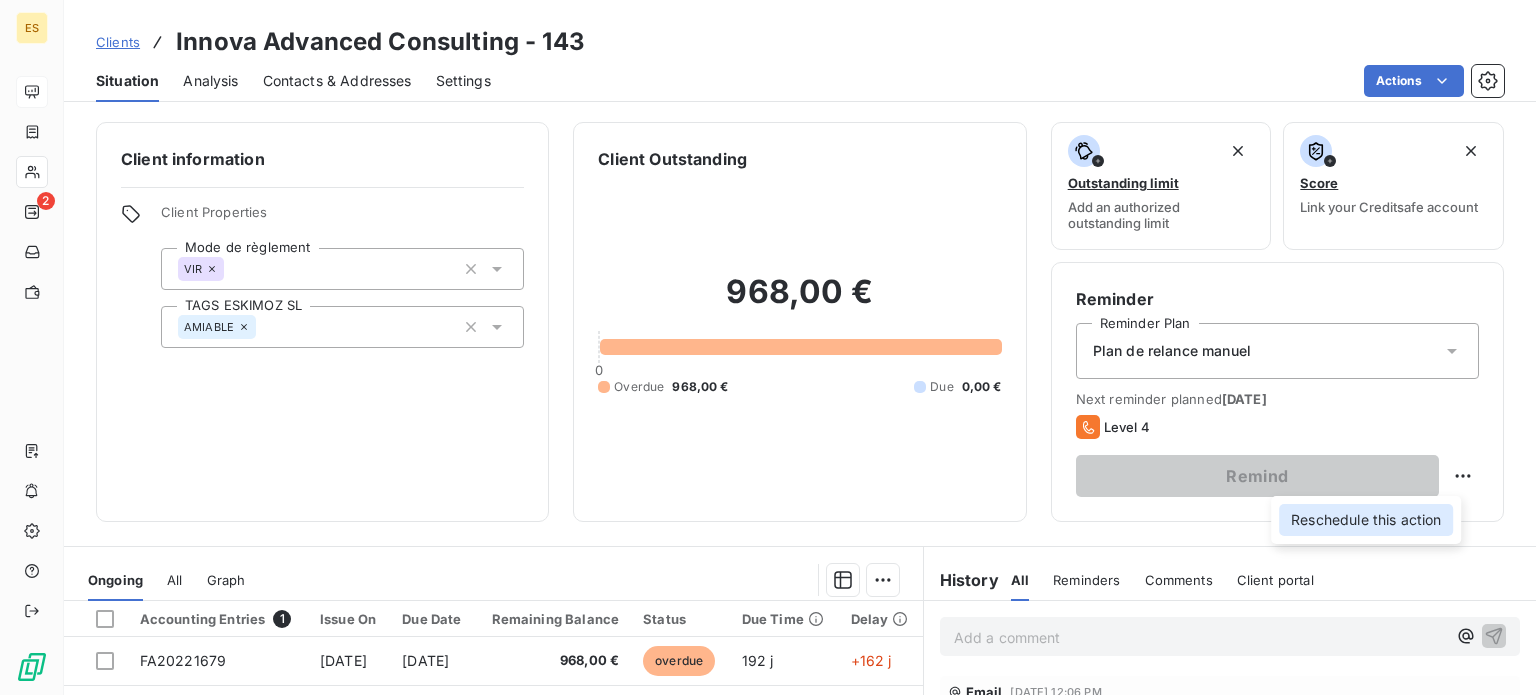 click on "Reschedule this action" at bounding box center (1366, 520) 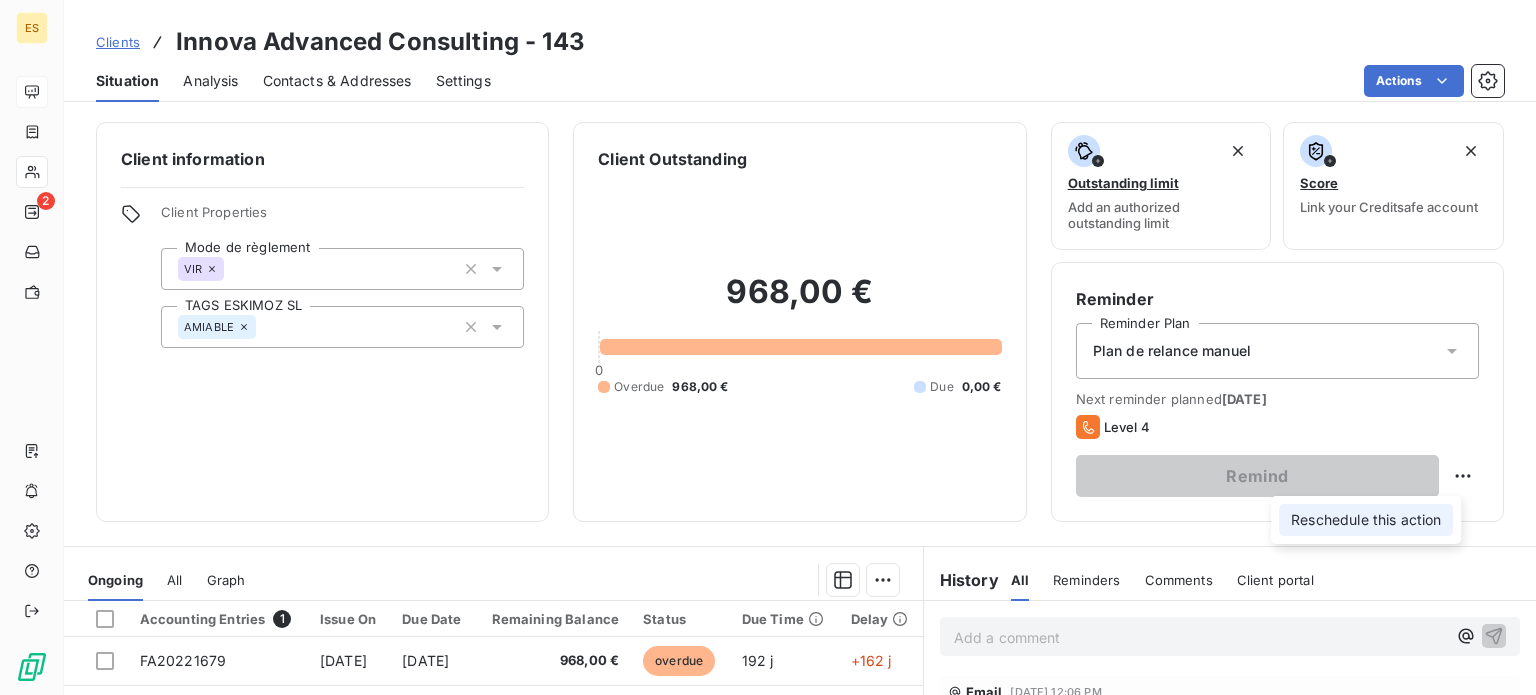 select on "6" 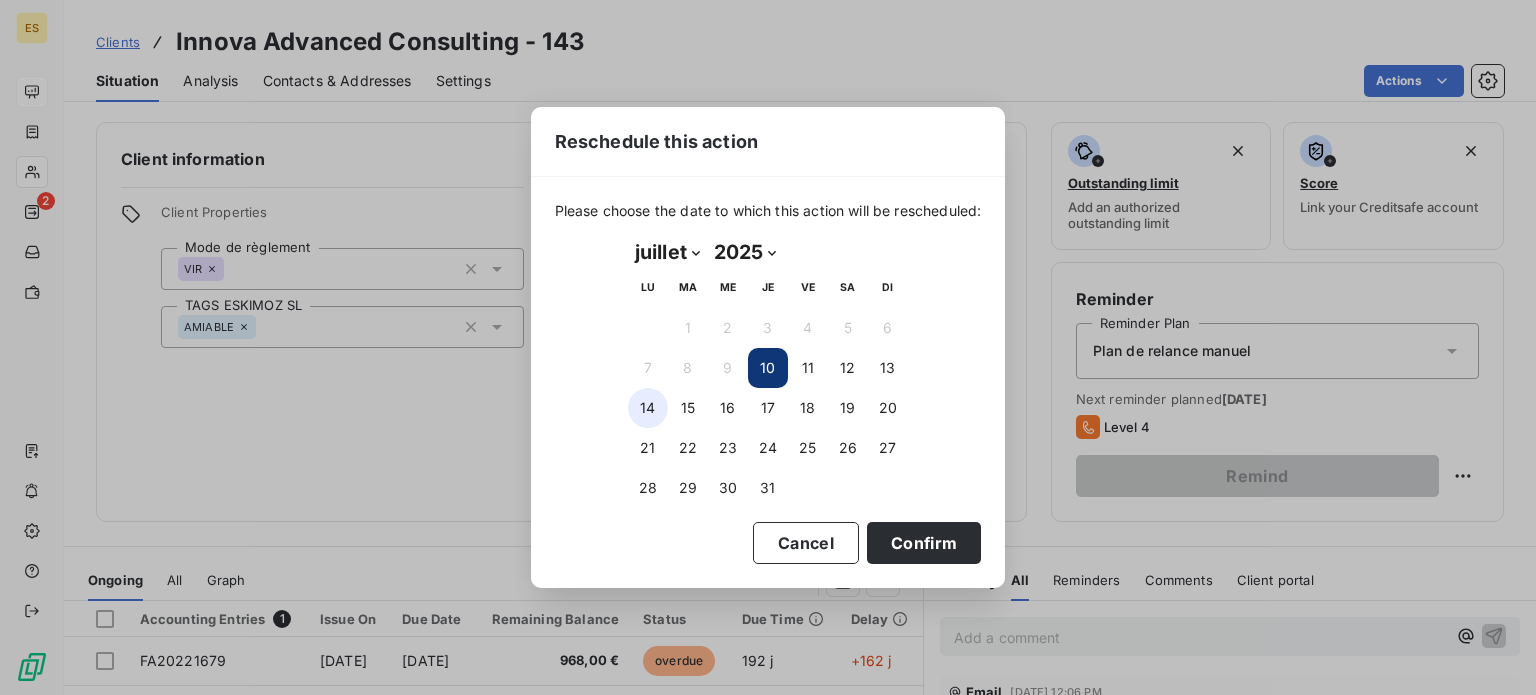 click on "14" at bounding box center (648, 408) 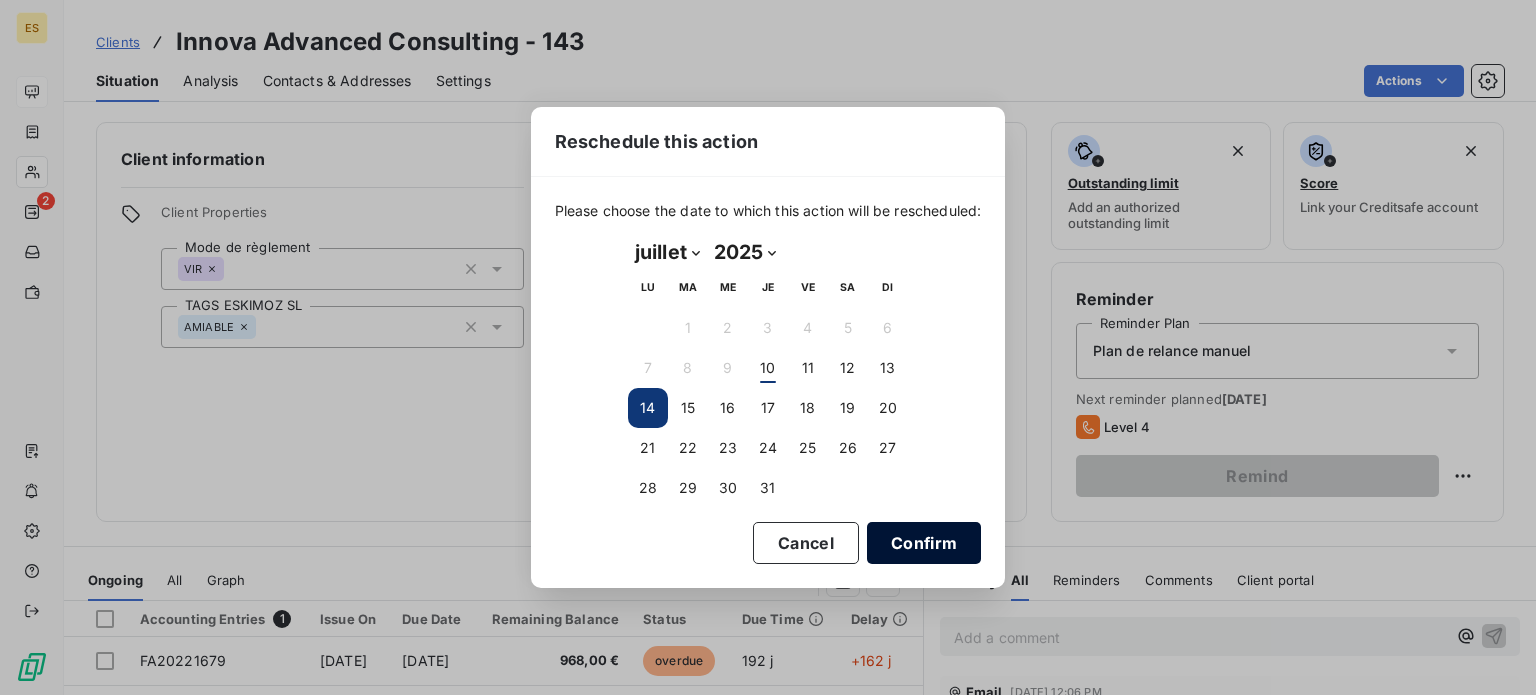click on "Confirm" at bounding box center [924, 543] 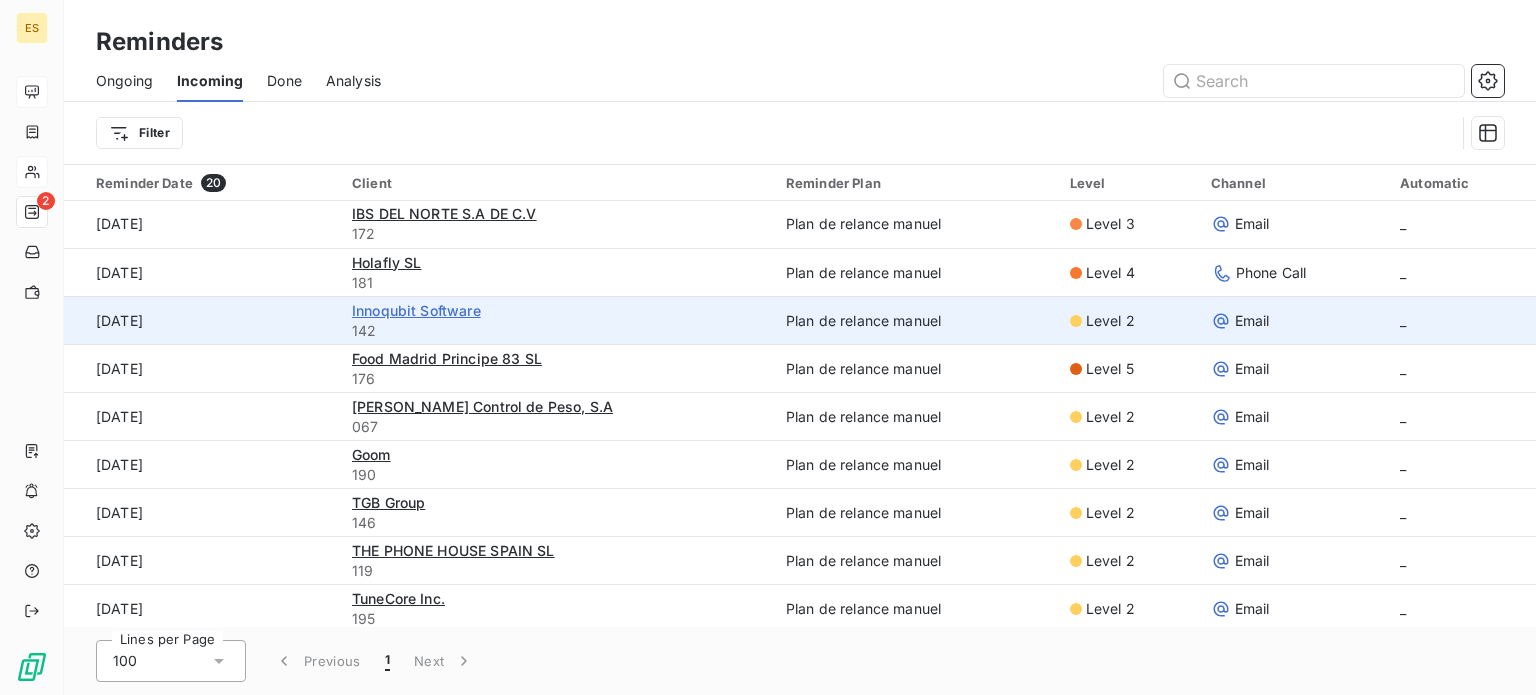 click on "Innoqubit Software" at bounding box center (416, 310) 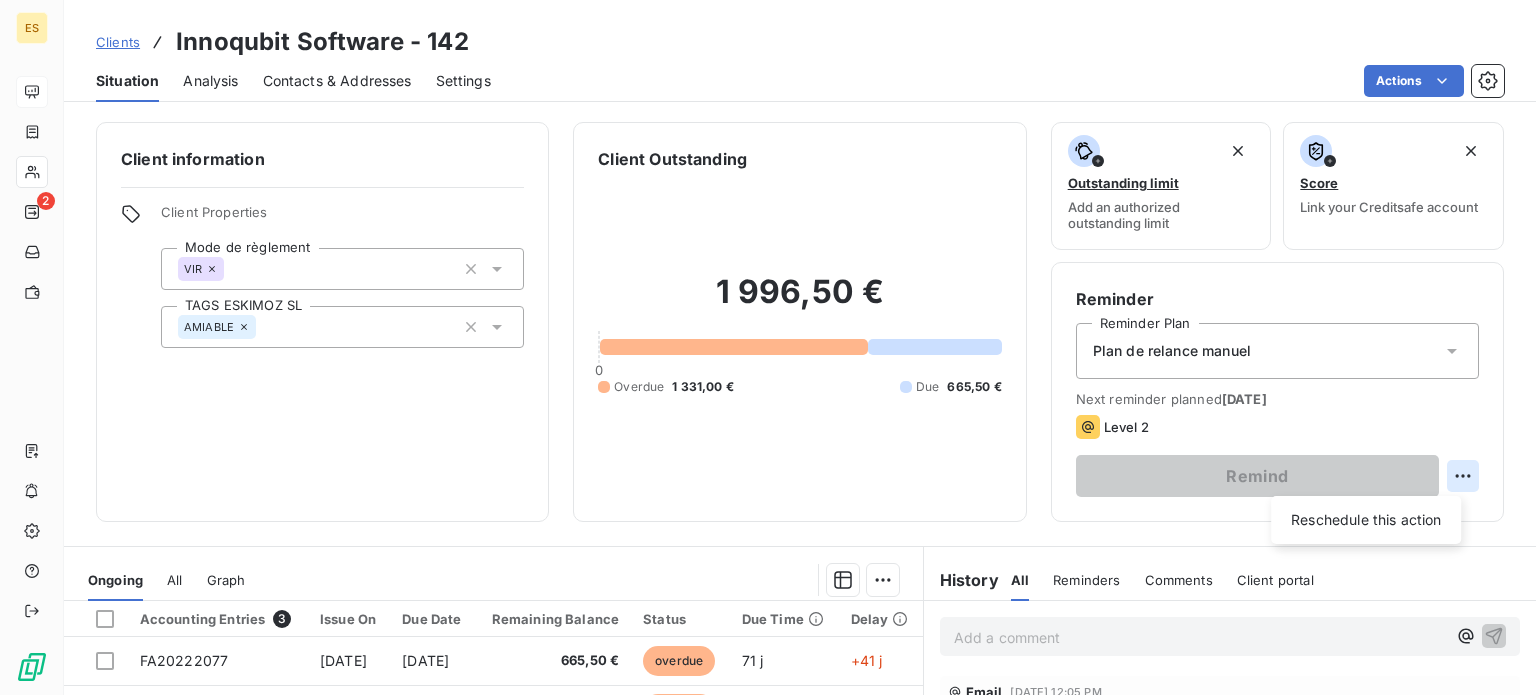 click on "ES 2 Clients Innoqubit Software - 142 Situation Analysis Contacts & Addresses Settings Actions Client information Client Properties Mode de règlement VIR TAGS ESKIMOZ SL AMIABLE Client Outstanding   1 996,50 € 0 Overdue 1 331,00 € Due 665,50 €     Outstanding limit Add an authorized outstanding limit Score Link your Creditsafe account Reminder Reminder Plan Plan de relance [PERSON_NAME] Next reminder planned  [DATE] Level 2 Remind Reschedule this action Ongoing All Graph Accounting Entries 3 Issue On Due Date Remaining Balance Status Due Time   Delay   FA20222077 [DATE] [DATE] 665,50 € overdue 71 j +41 j FA20222182 [DATE] [DATE] 665,50 € overdue 41 j +11 j FA20222276 [DATE] [DATE] 665,50 € due 10 j -20 j Lines per Page 25 Previous 1 Next History All Reminders Comments Client portal All Reminders Comments Client portal Add a comment ﻿ Email [DATE] 12:05 PM Level 1 [DATE] Invoice  : FA20221999 Payment Received 1 028,50 € Email" at bounding box center (768, 347) 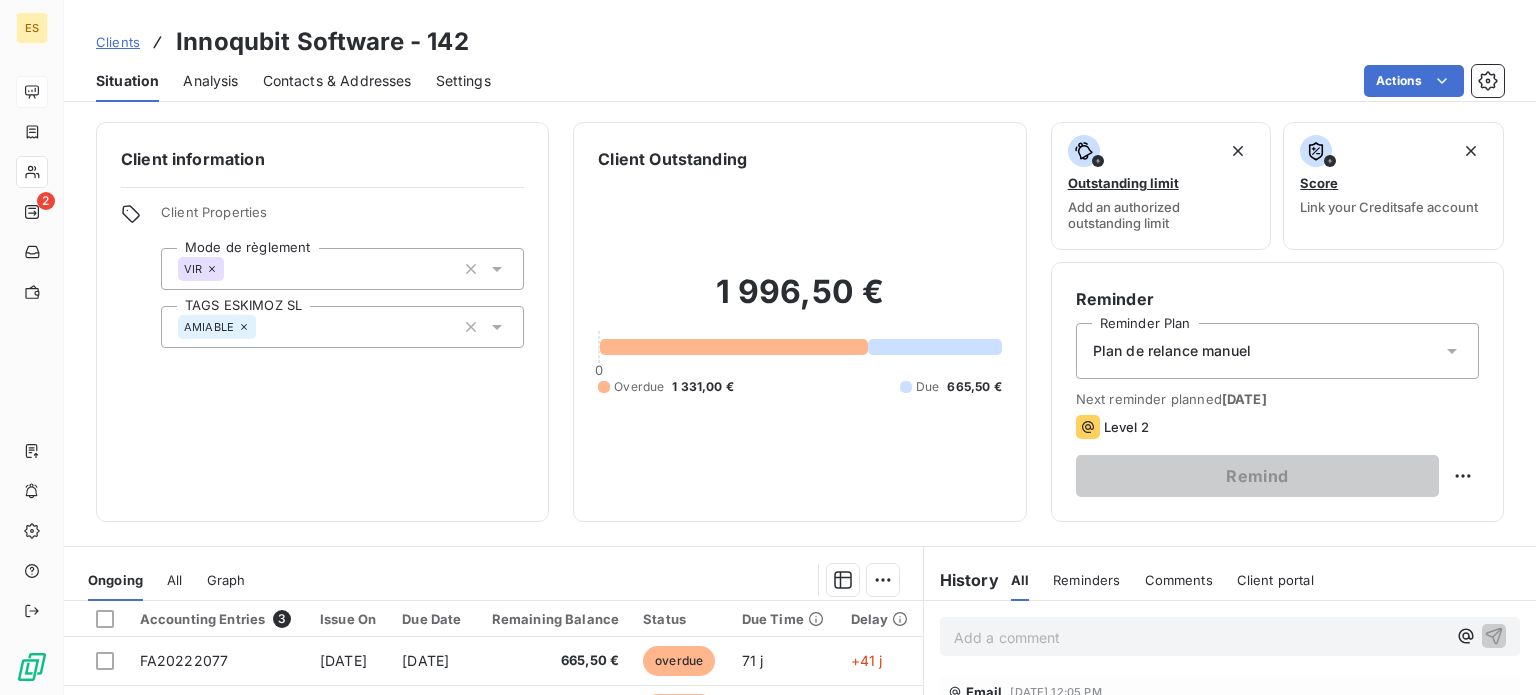 click on "ES 2 Clients Innoqubit Software - 142 Situation Analysis Contacts & Addresses Settings Actions Client information Client Properties Mode de règlement VIR TAGS ESKIMOZ SL AMIABLE Client Outstanding   1 996,50 € 0 Overdue 1 331,00 € Due 665,50 €     Outstanding limit Add an authorized outstanding limit Score Link your Creditsafe account Reminder Reminder Plan Plan de relance [PERSON_NAME] Next reminder planned  [DATE] Level 2 Remind Ongoing All Graph Accounting Entries 3 Issue On Due Date Remaining Balance Status Due Time   Delay   FA20222077 [DATE] [DATE] 665,50 € overdue 71 j +41 j FA20222182 [DATE] [DATE] 665,50 € overdue 41 j +11 j FA20222276 [DATE] [DATE] 665,50 € due 10 j -20 j Lines per Page 25 Previous 1 Next History All Reminders Comments Client portal All Reminders Comments Client portal Add a comment ﻿ Email [DATE] 12:05 PM Level 1 [DATE] Invoice  : FA20221999 Payment Received 1 028,50 € Email [DATE] 09:33 AM" at bounding box center (768, 347) 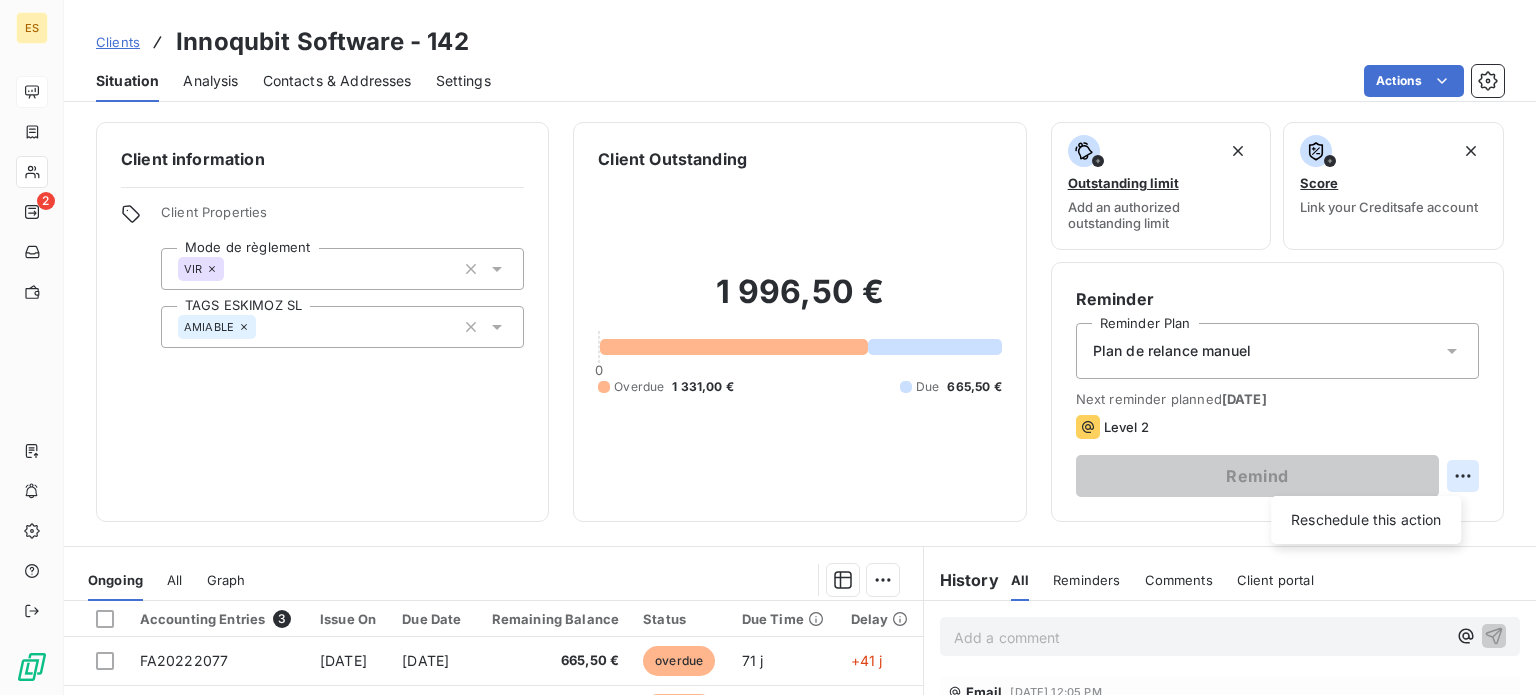 click on "ES 2 Clients Innoqubit Software - 142 Situation Analysis Contacts & Addresses Settings Actions Client information Client Properties Mode de règlement VIR TAGS ESKIMOZ SL AMIABLE Client Outstanding   1 996,50 € 0 Overdue 1 331,00 € Due 665,50 €     Outstanding limit Add an authorized outstanding limit Score Link your Creditsafe account Reminder Reminder Plan Plan de relance [PERSON_NAME] Next reminder planned  [DATE] Level 2 Remind Reschedule this action Ongoing All Graph Accounting Entries 3 Issue On Due Date Remaining Balance Status Due Time   Delay   FA20222077 [DATE] [DATE] 665,50 € overdue 71 j +41 j FA20222182 [DATE] [DATE] 665,50 € overdue 41 j +11 j FA20222276 [DATE] [DATE] 665,50 € due 10 j -20 j Lines per Page 25 Previous 1 Next History All Reminders Comments Client portal All Reminders Comments Client portal Add a comment ﻿ Email [DATE] 12:05 PM Level 1 [DATE] Invoice  : FA20221999 Payment Received 1 028,50 € Email" at bounding box center [768, 347] 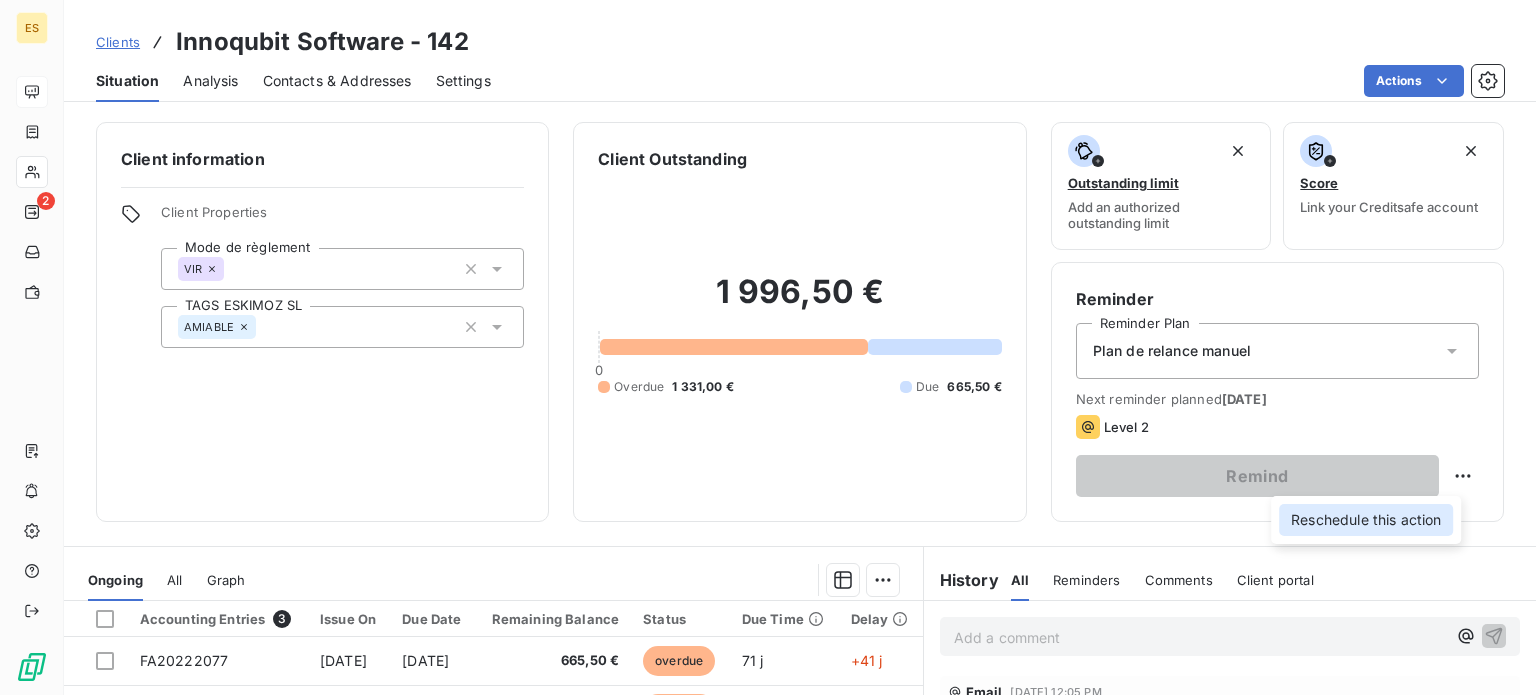 click on "Reschedule this action" at bounding box center [1366, 520] 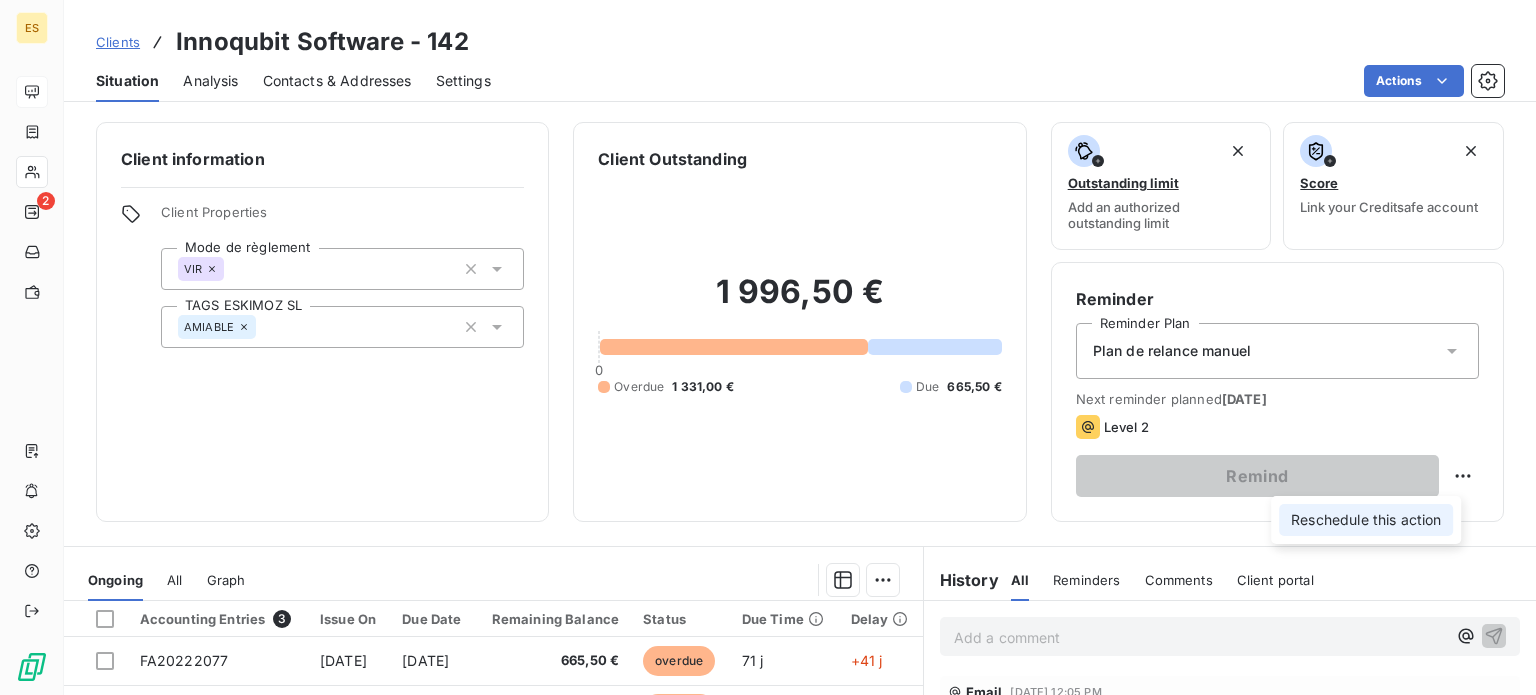 select on "6" 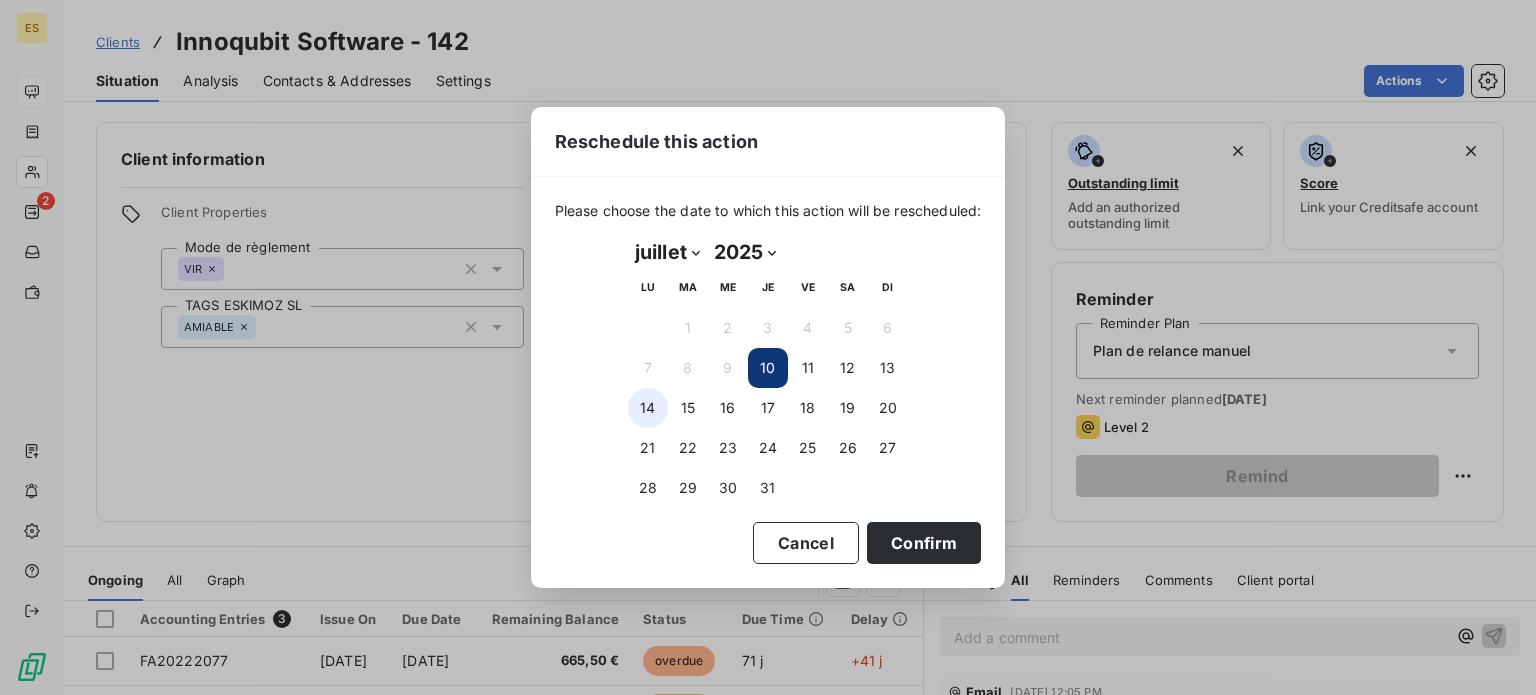 click on "14" at bounding box center [648, 408] 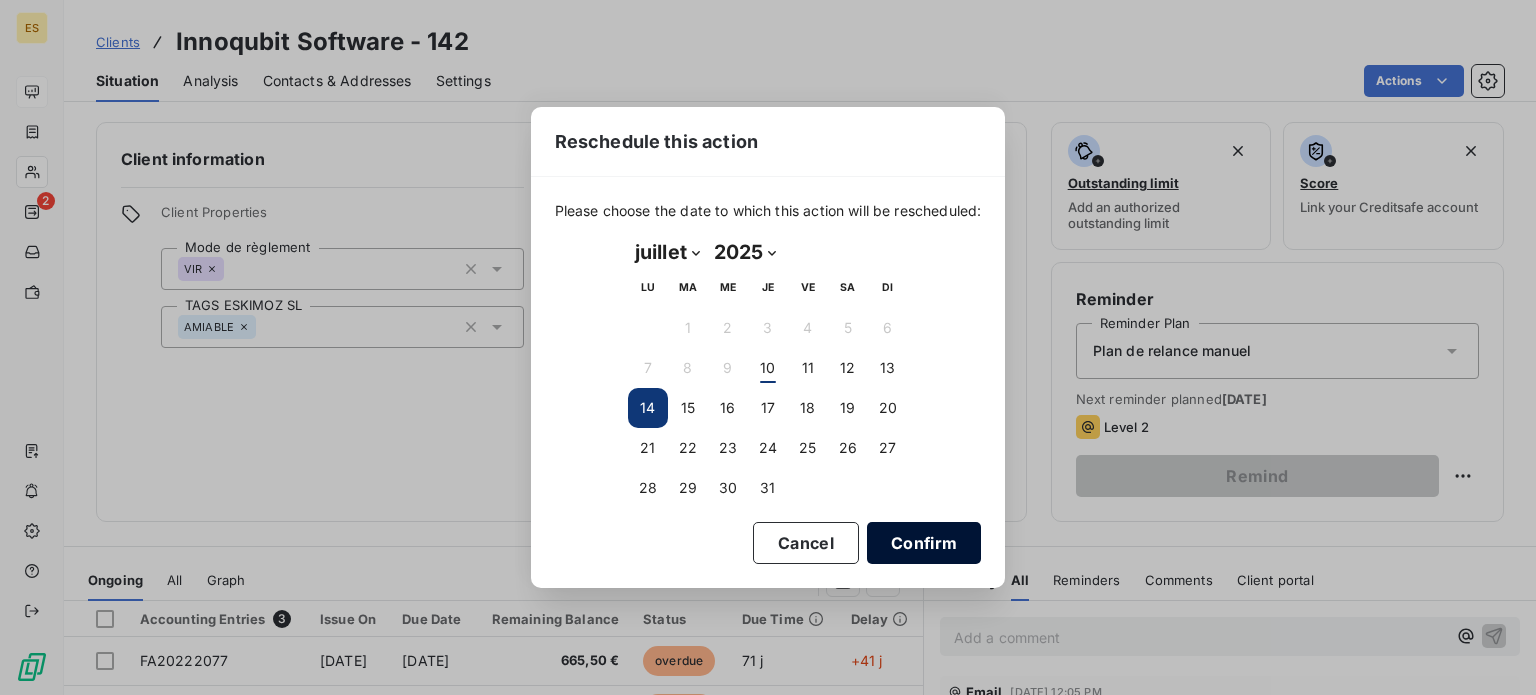 click on "Confirm" at bounding box center (924, 543) 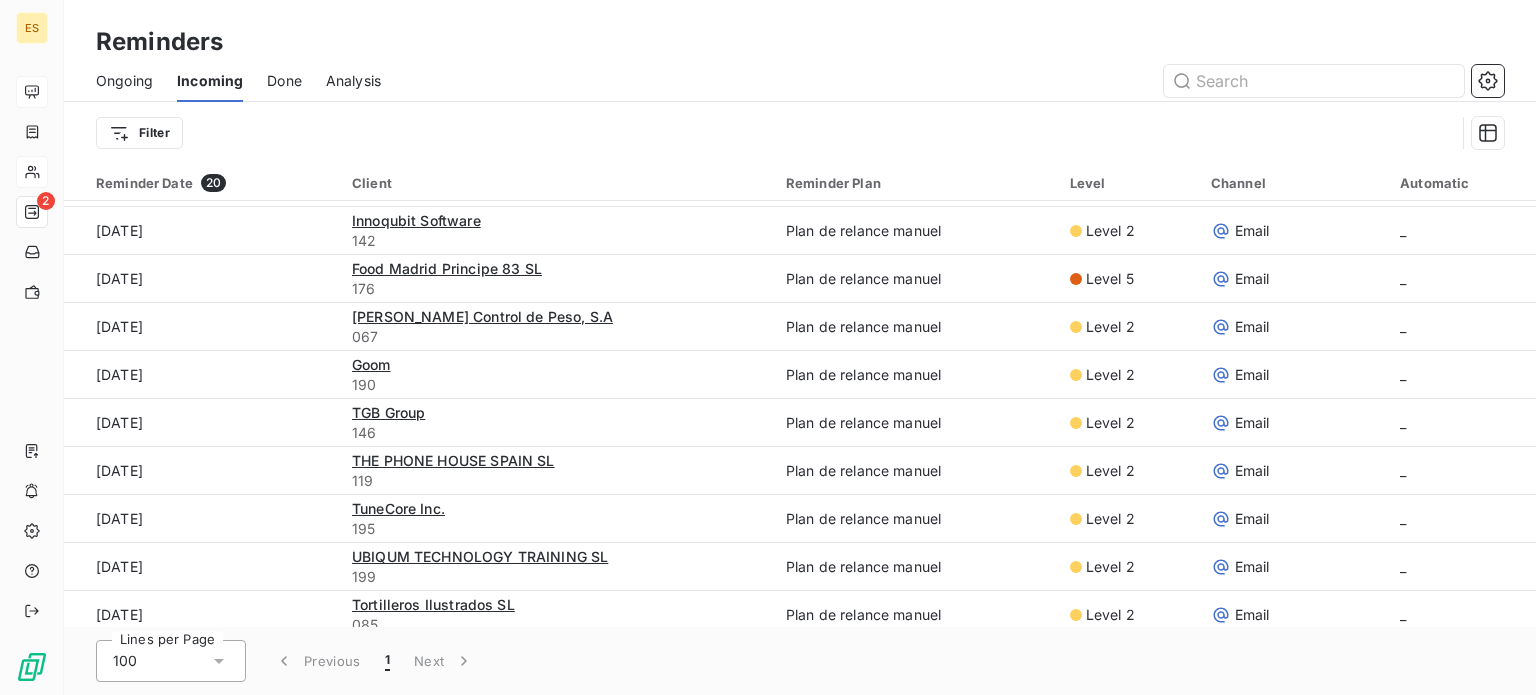 scroll, scrollTop: 0, scrollLeft: 0, axis: both 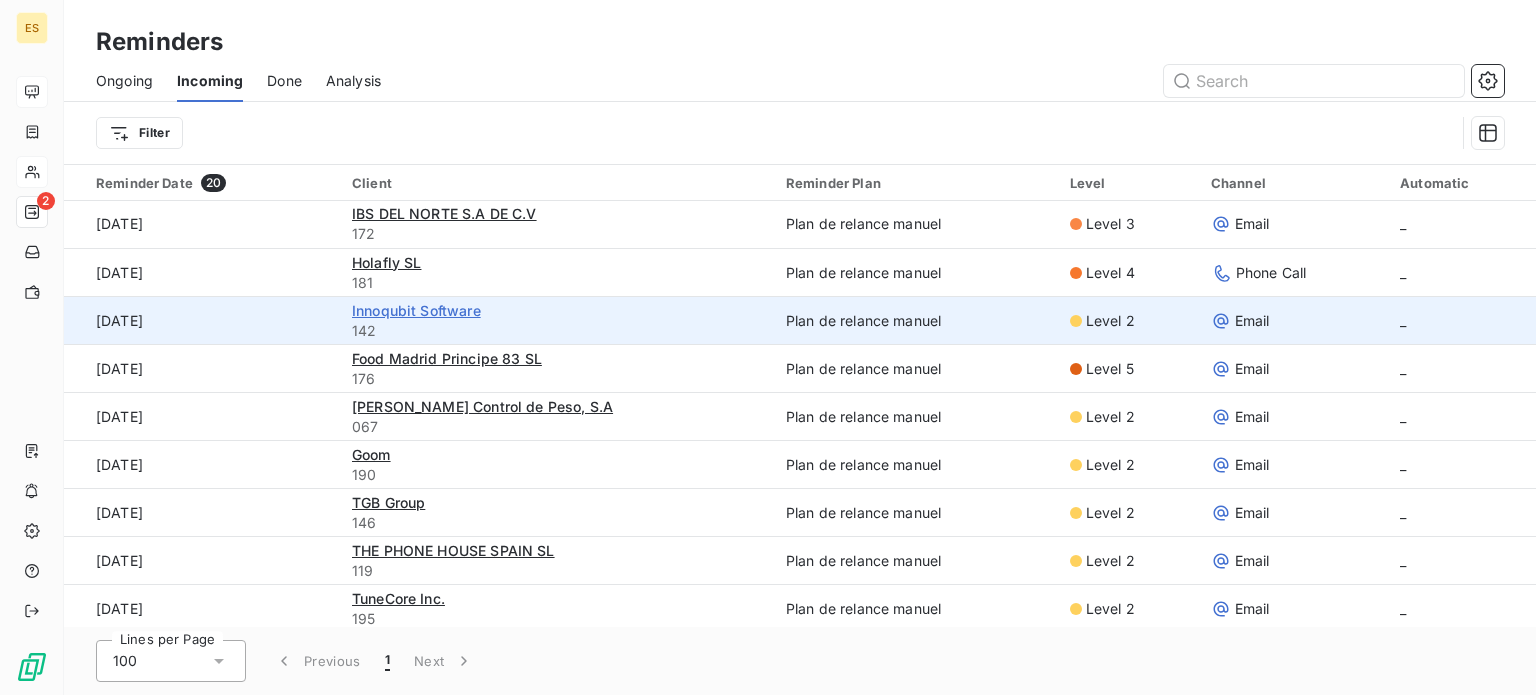 click on "Innoqubit Software" at bounding box center [416, 310] 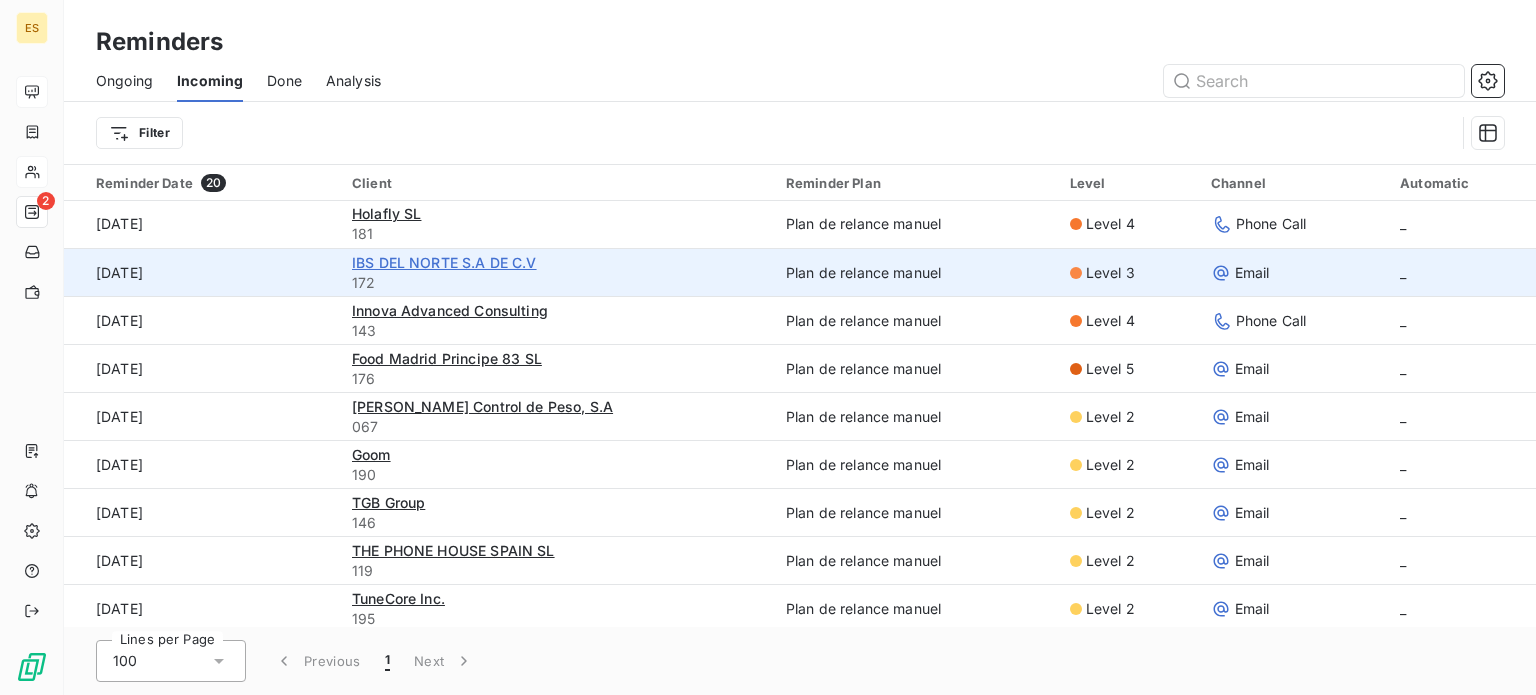click on "IBS DEL NORTE S.A DE C.V" at bounding box center [444, 262] 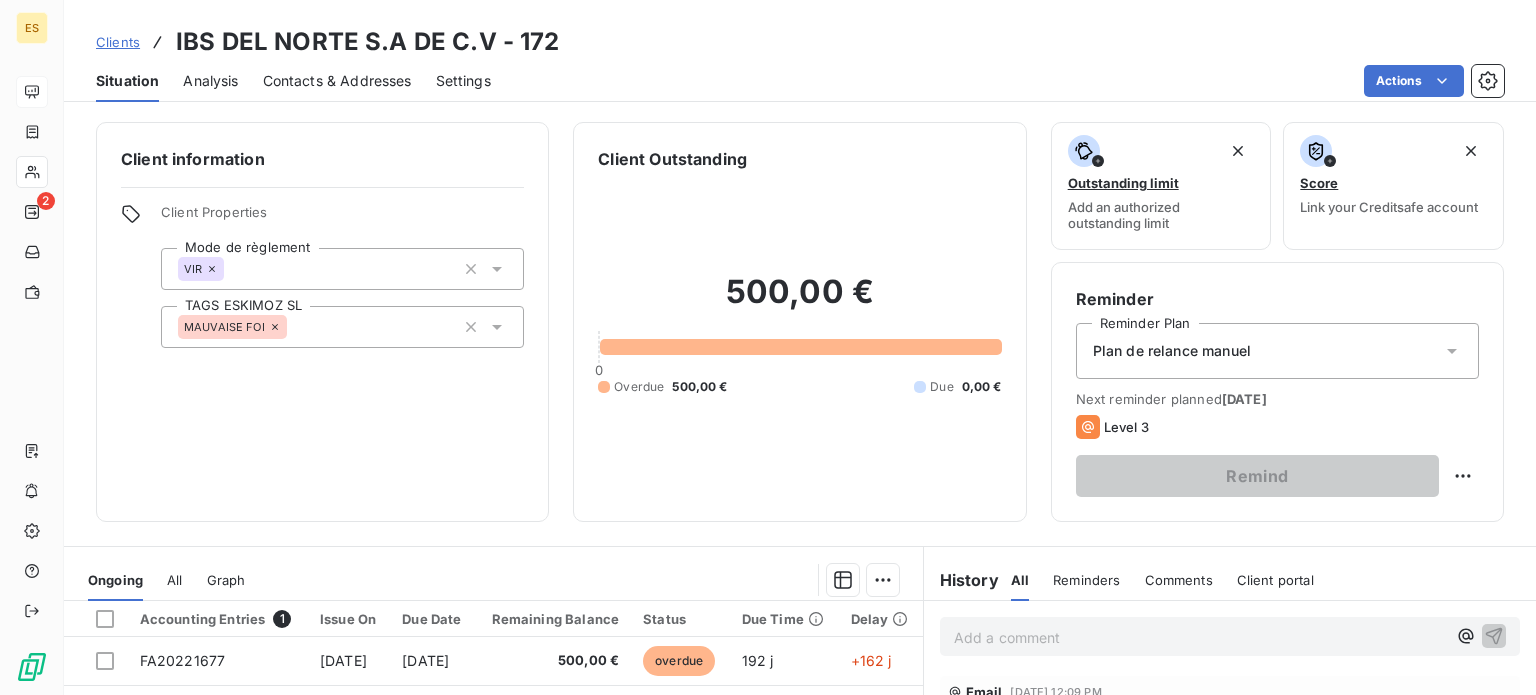 click on "Plan de relance manuel" at bounding box center (1172, 351) 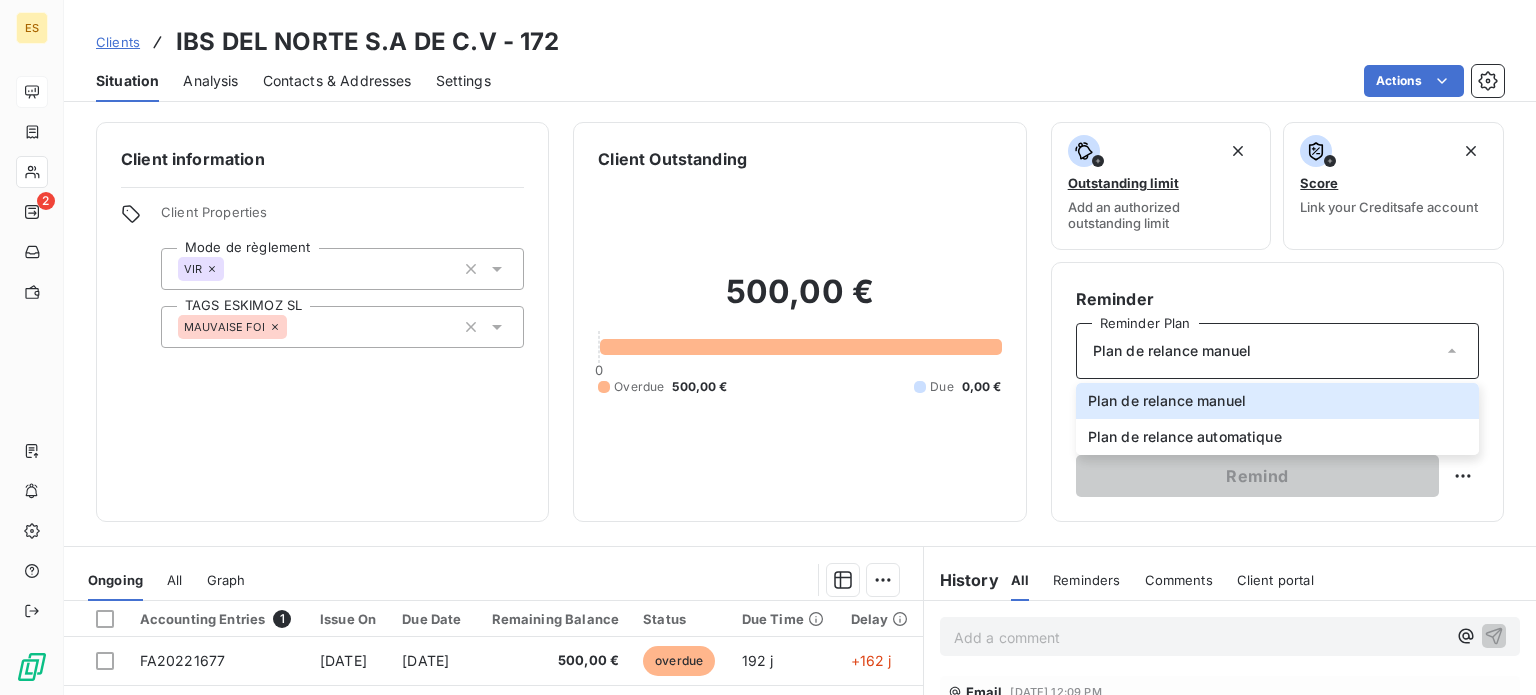 click on "Plan de relance manuel" at bounding box center [1277, 351] 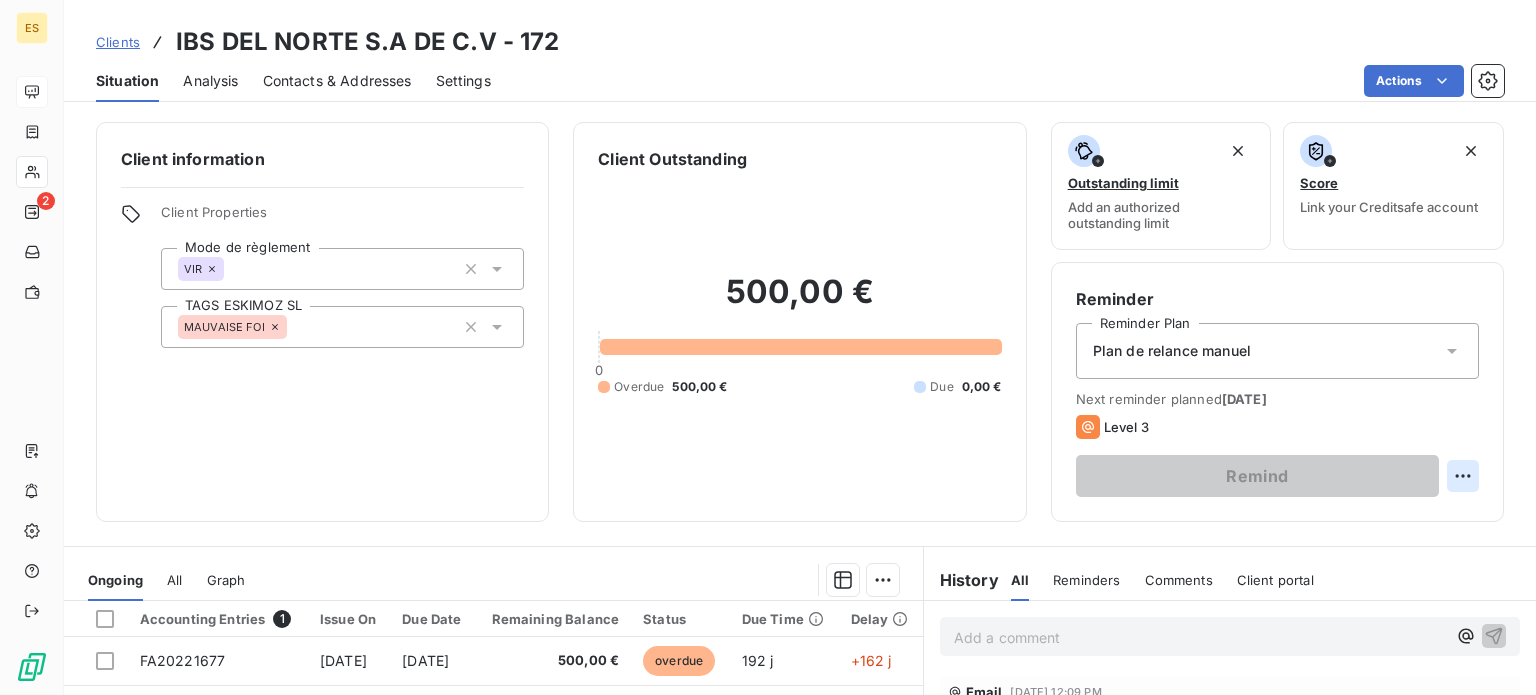 click on "ES 2 Clients IBS DEL NORTE S.A DE C.V - 172 Situation Analysis Contacts & Addresses Settings Actions Client information Client Properties Mode de règlement VIR TAGS ESKIMOZ SL MAUVAISE FOI Client Outstanding   500,00 € 0 Overdue 500,00 € Due 0,00 €     Outstanding limit Add an authorized outstanding limit Score Link your Creditsafe account Reminder Reminder Plan Plan de relance [PERSON_NAME] Next reminder planned  [DATE] Level 3 Remind Ongoing All Graph Accounting Entries 1 Issue On Due Date Remaining Balance Status Due Time   Delay   FA20221677 [DATE] [DATE] 500,00 € overdue 192 j +162 j Lines per Page 25 Previous 1 Next History All Reminders Comments Client portal All Reminders Comments Client portal Add a comment ﻿ Email [DATE] 12:09 PM Level 2 Email [DATE] 09:48 AM Level 2 Email [DATE] 10:42 AM Level 1 [DATE] Invoice  : FA20221677 Payment Received 500,00 € [DATE] Invoice  : FA20221592 Payment Received 1 000,00 € [DATE]  :" at bounding box center [768, 347] 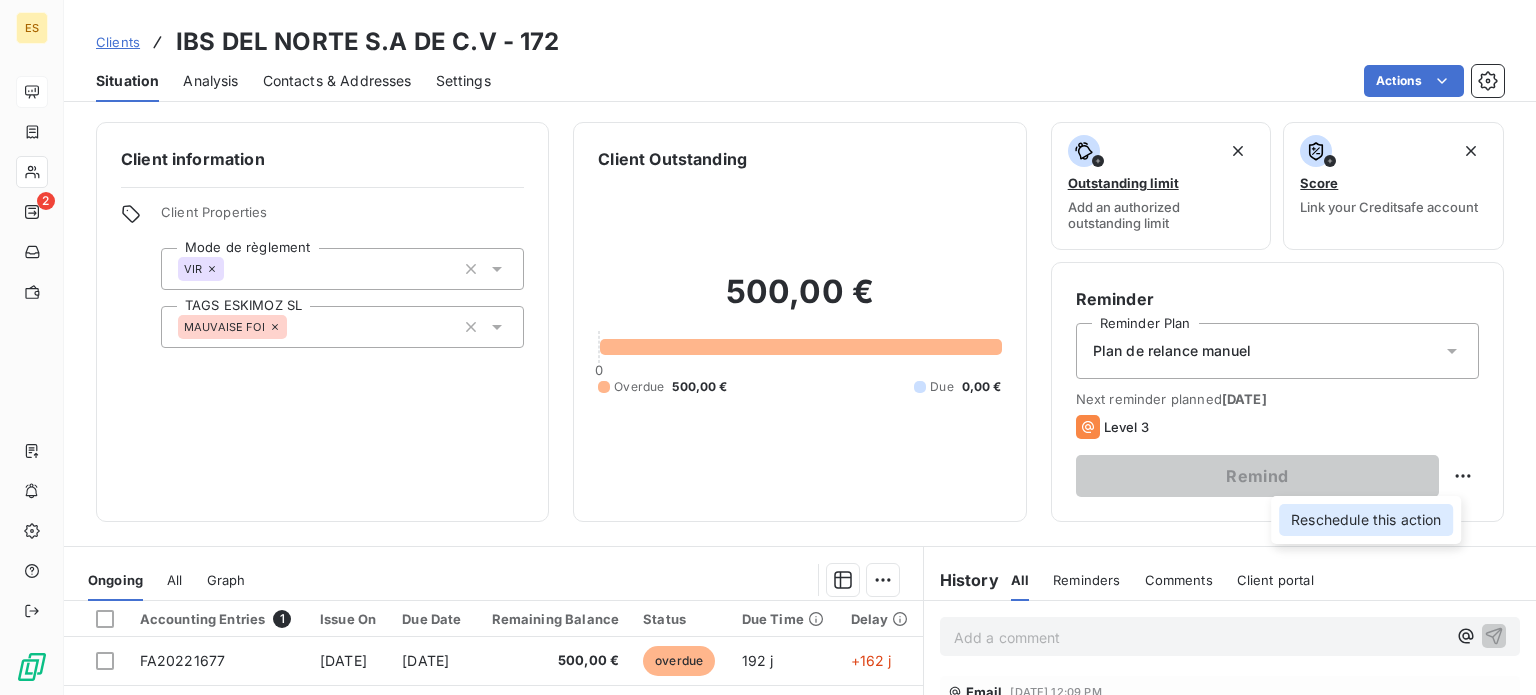 click on "Reschedule this action" at bounding box center [1366, 520] 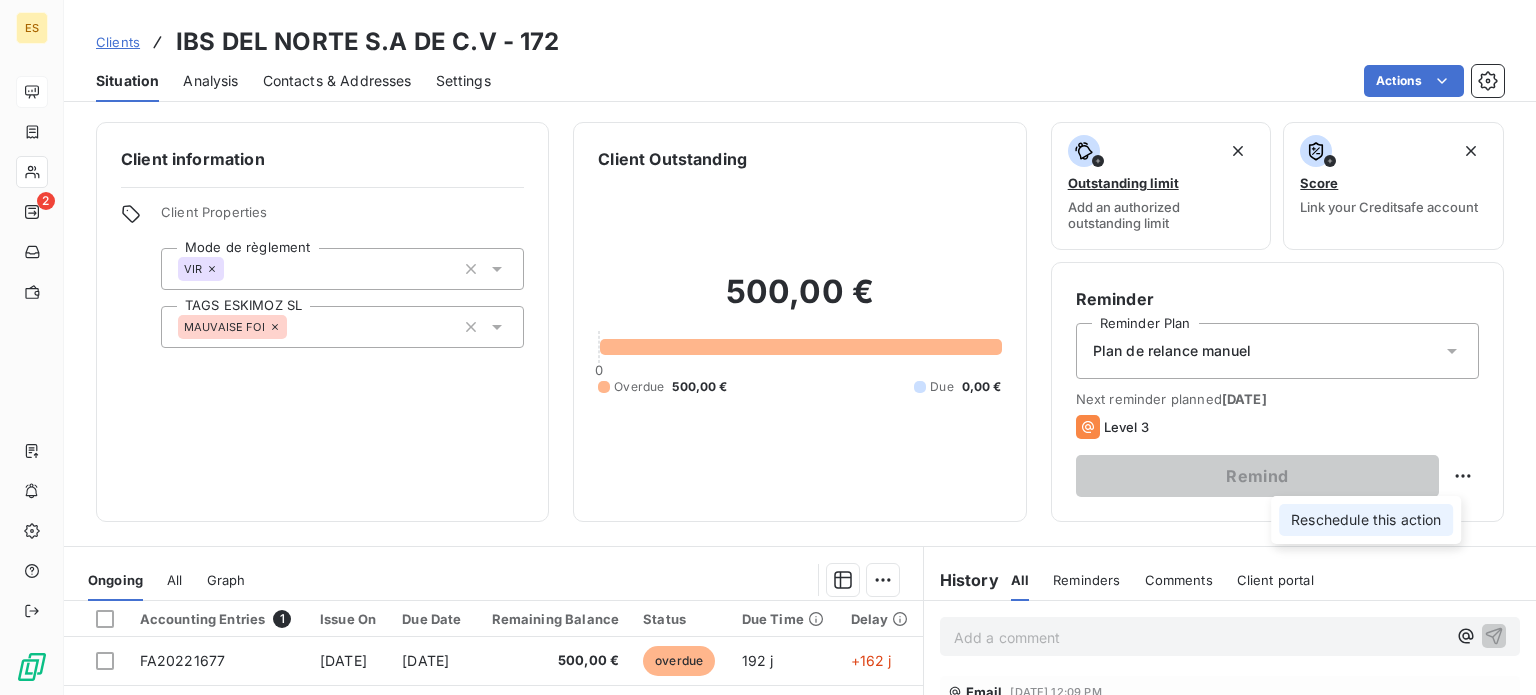 select on "6" 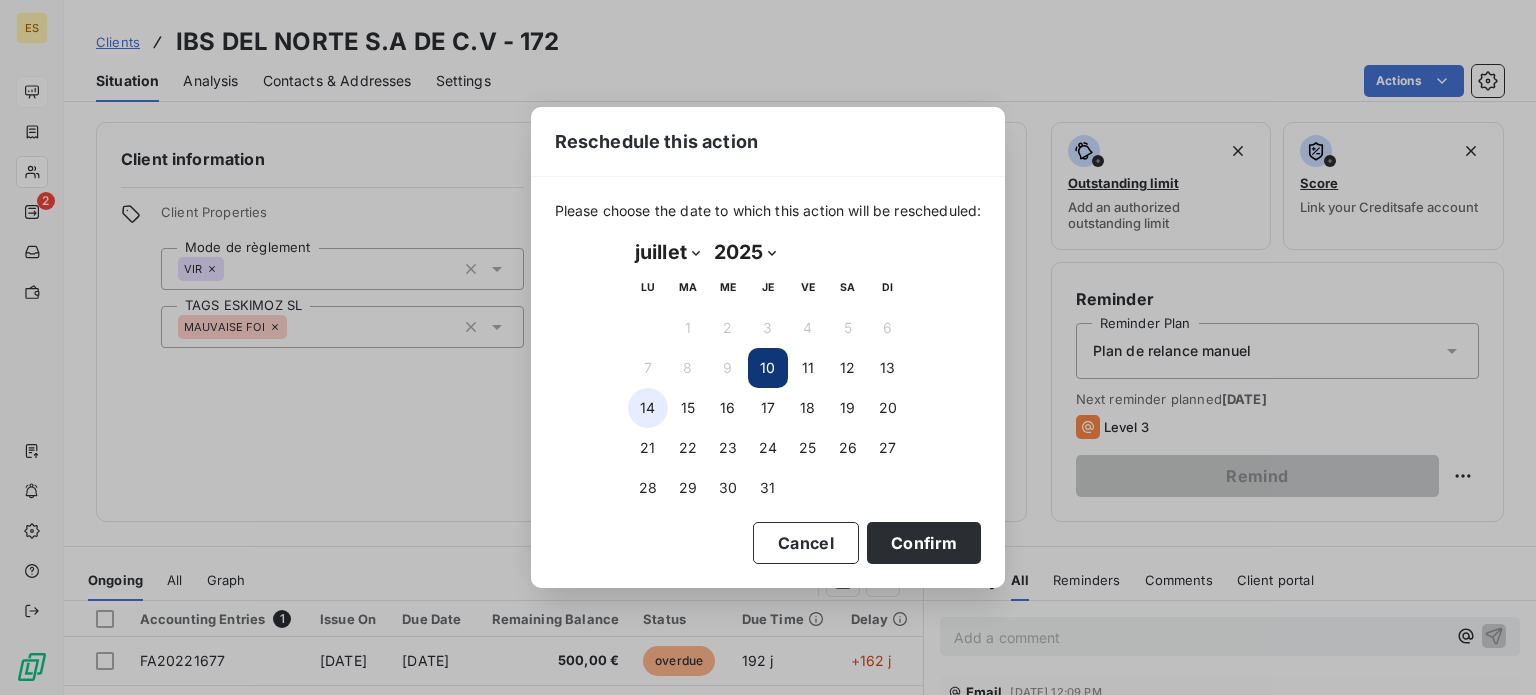 click on "14" at bounding box center (648, 408) 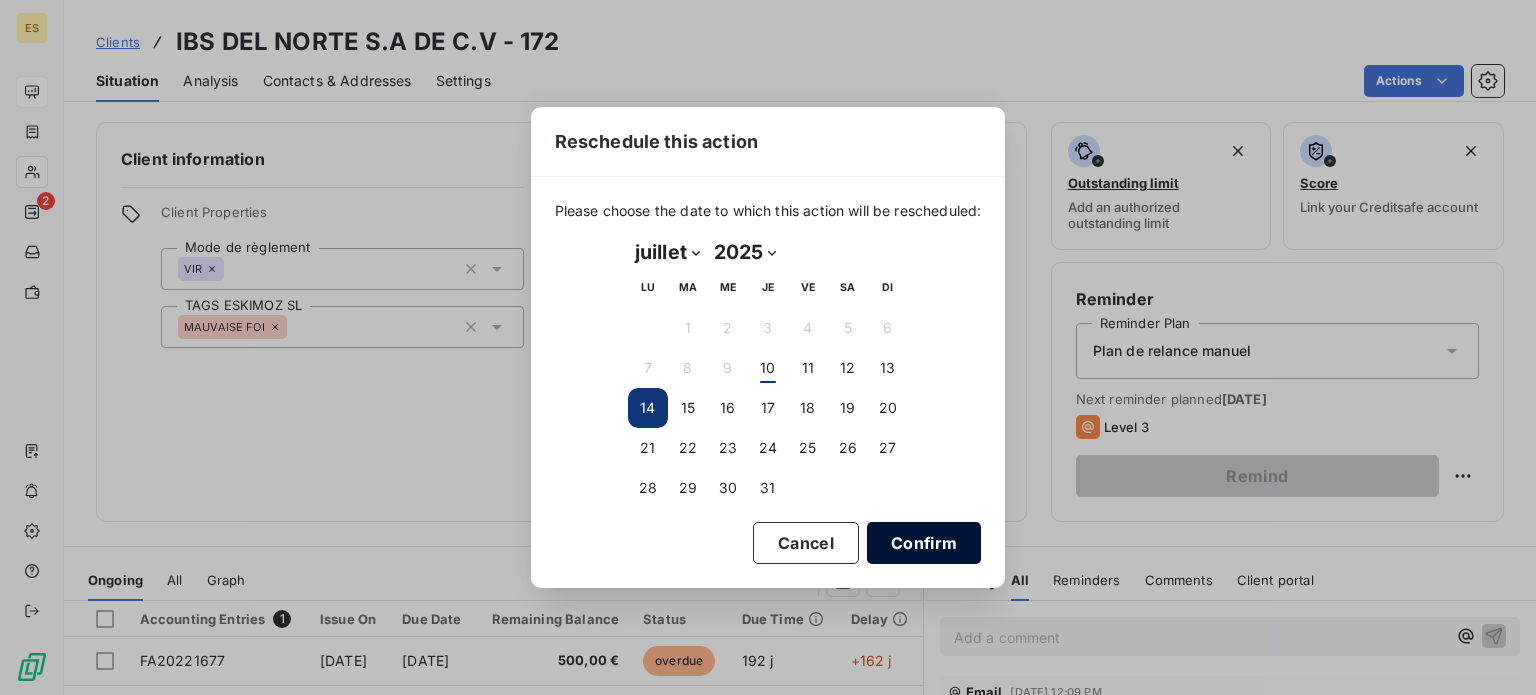 click on "Confirm" at bounding box center [924, 543] 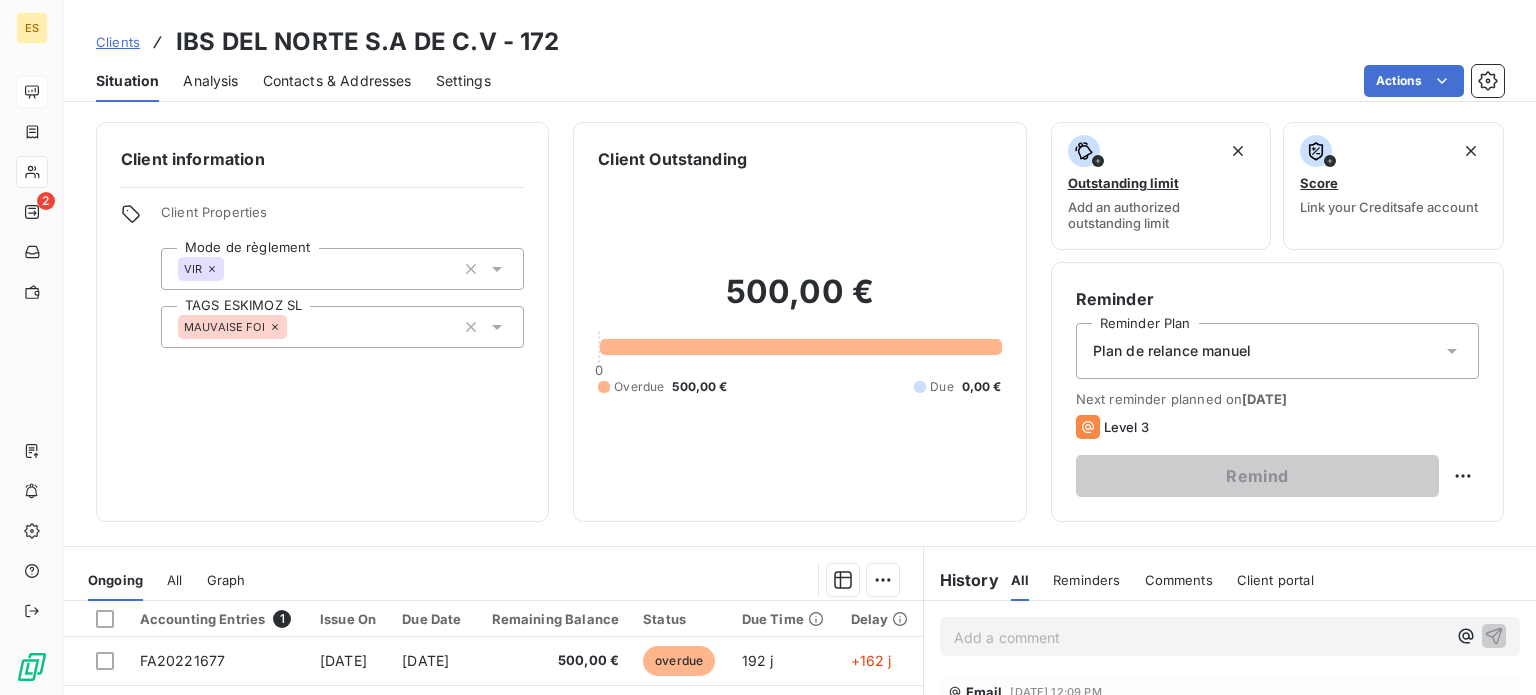 click on "Clients" at bounding box center (118, 42) 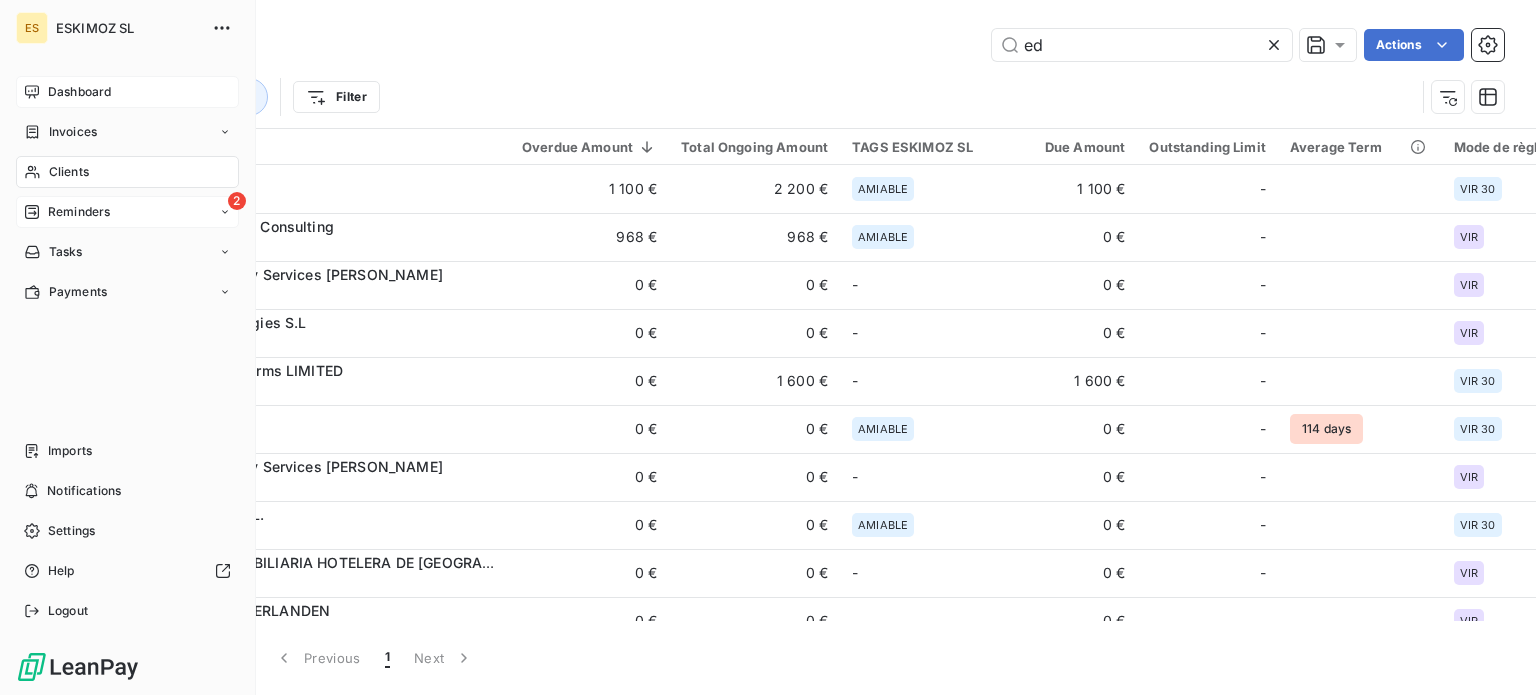 click on "Reminders" at bounding box center [79, 212] 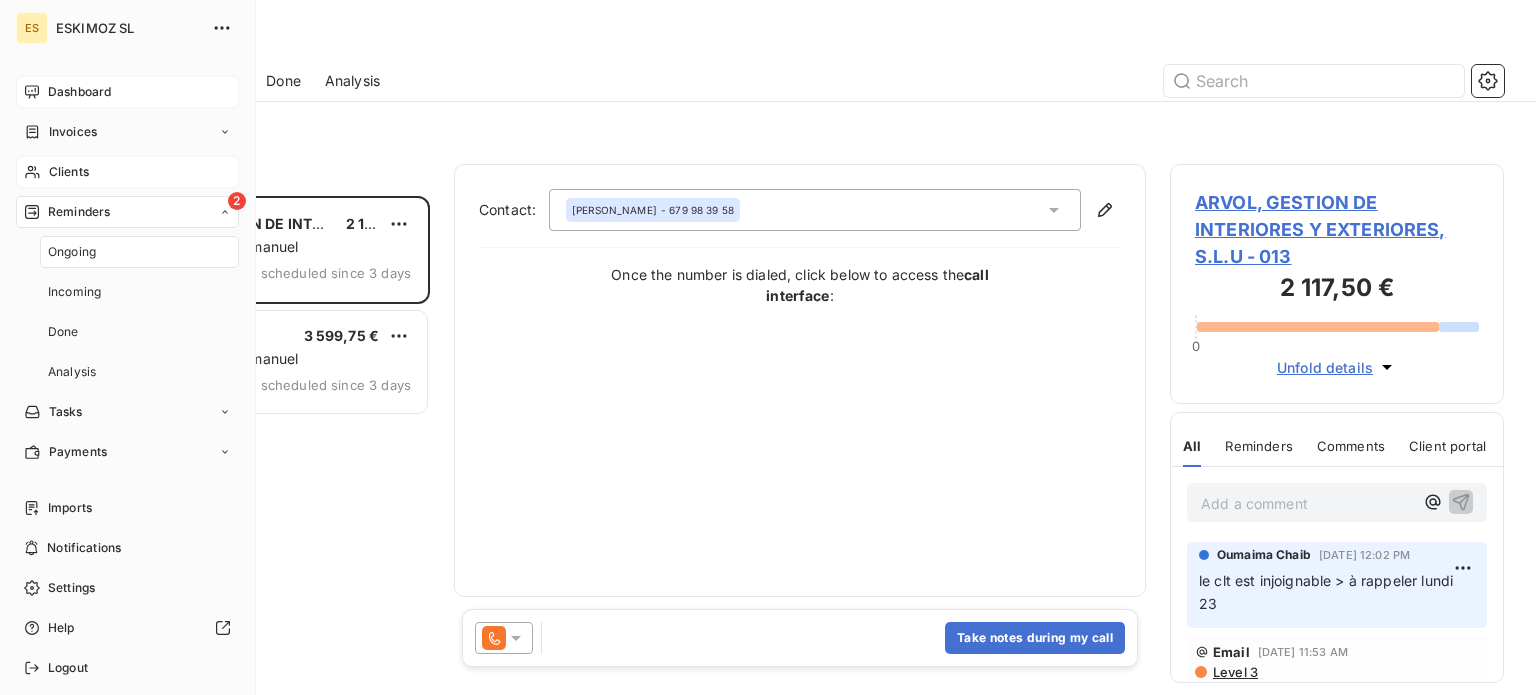 scroll, scrollTop: 16, scrollLeft: 16, axis: both 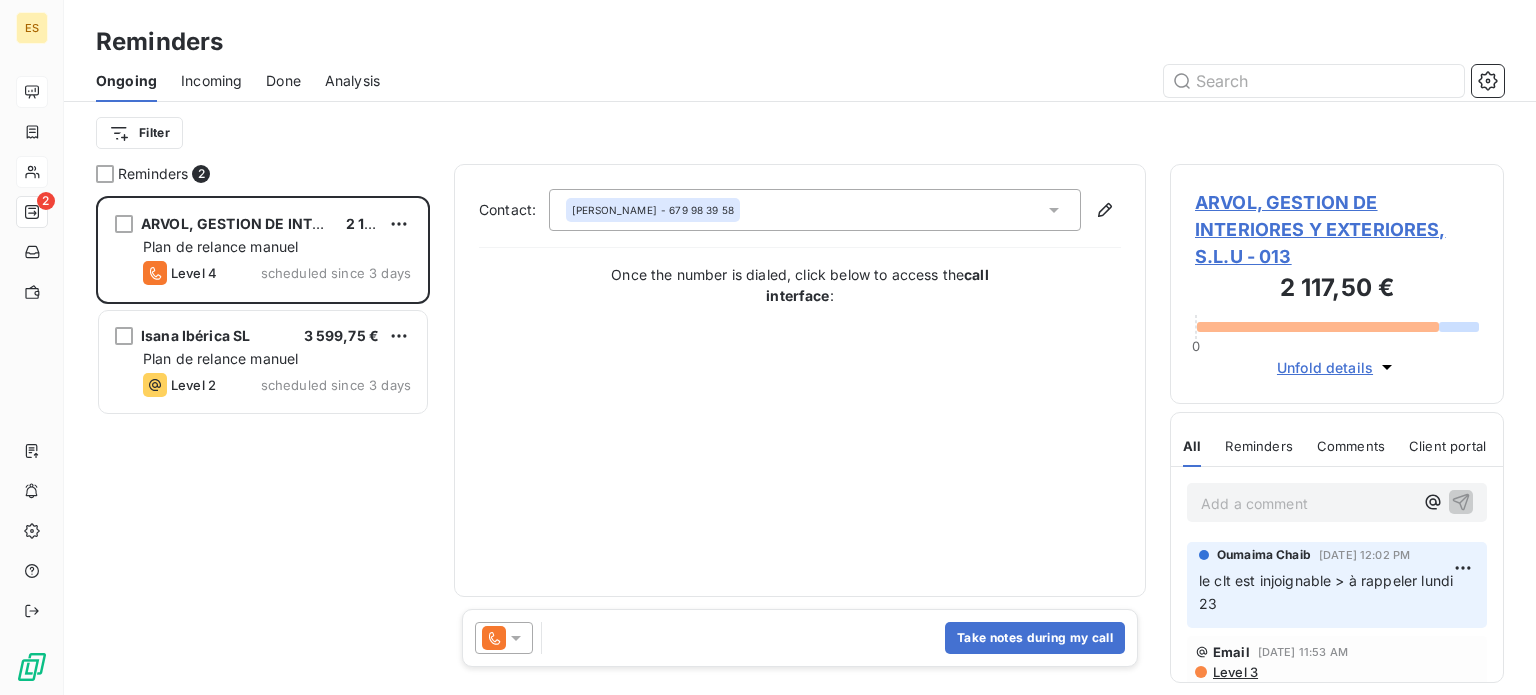 click on "Incoming" at bounding box center (211, 81) 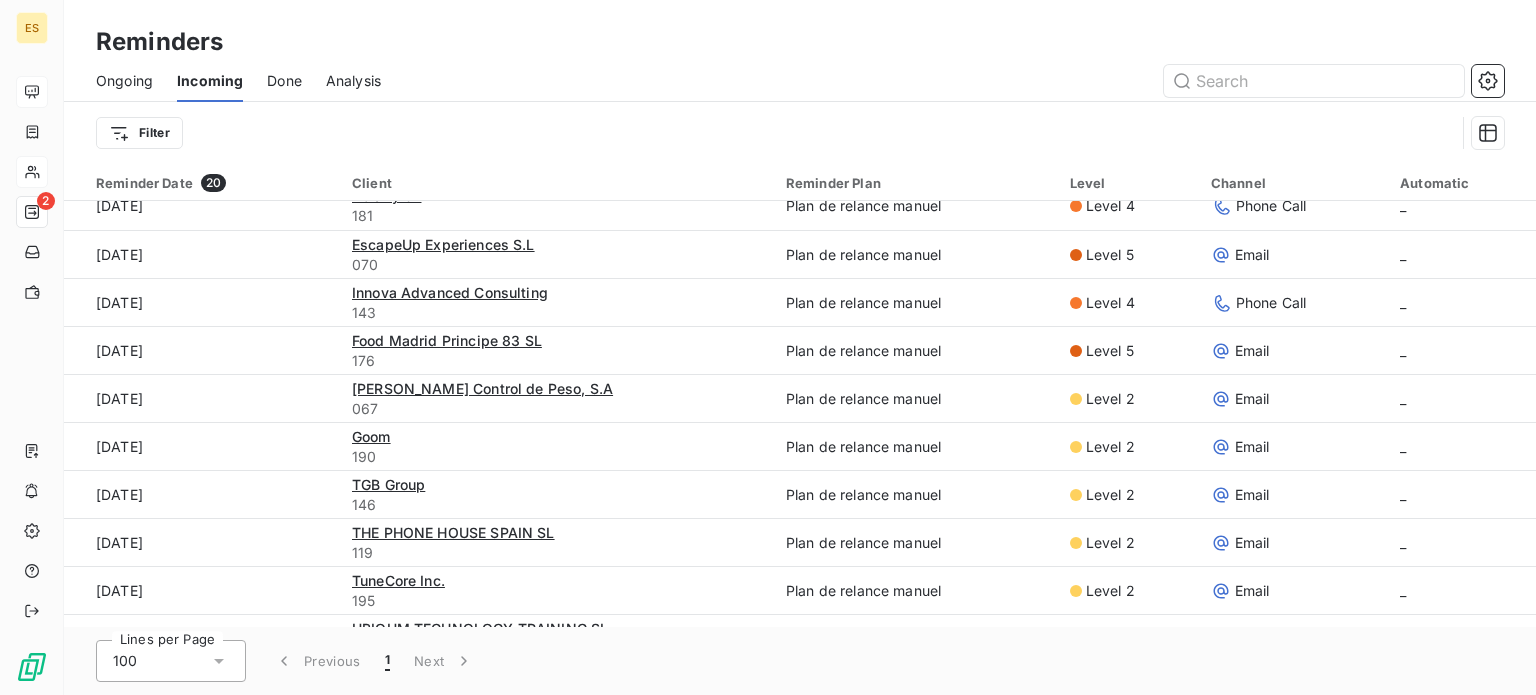scroll, scrollTop: 0, scrollLeft: 0, axis: both 